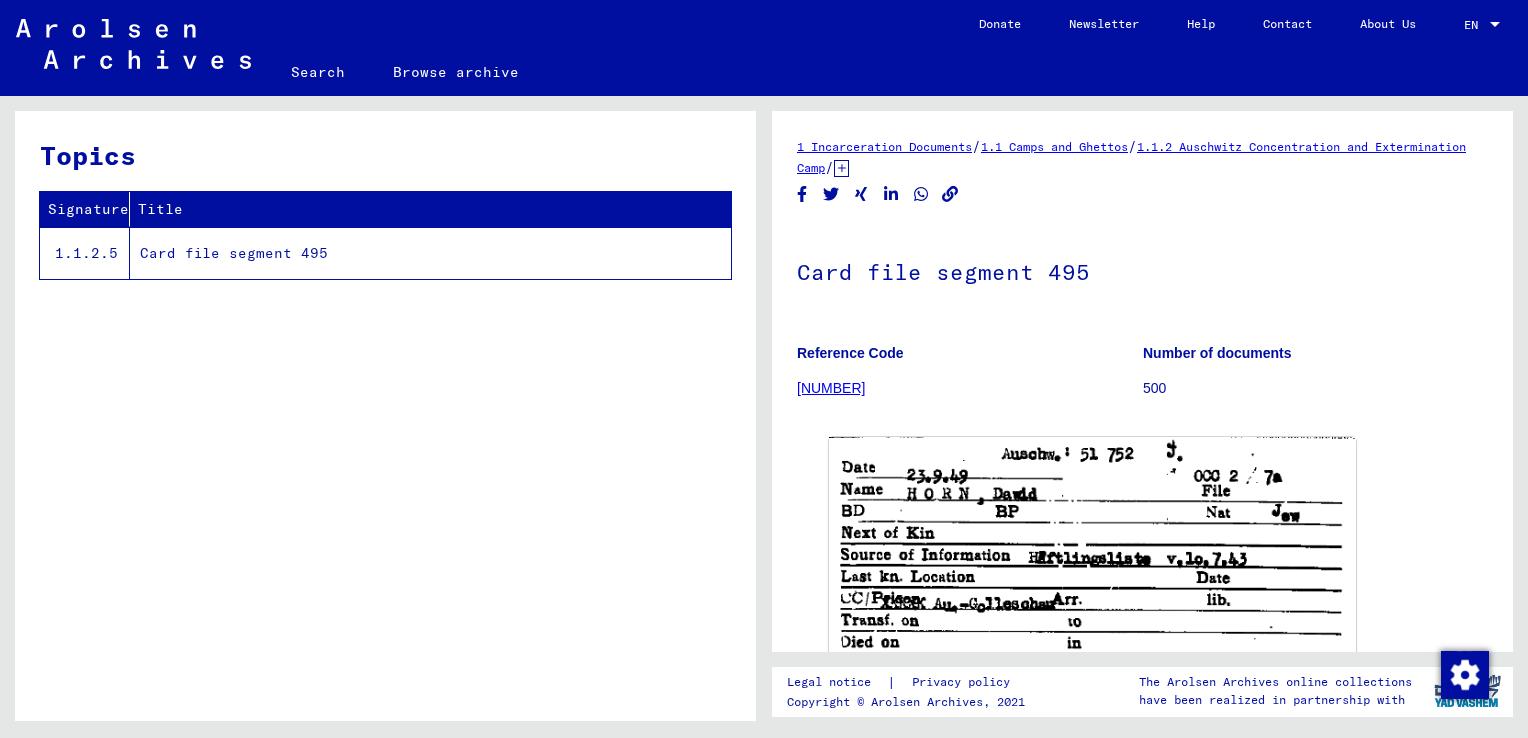 scroll, scrollTop: 0, scrollLeft: 0, axis: both 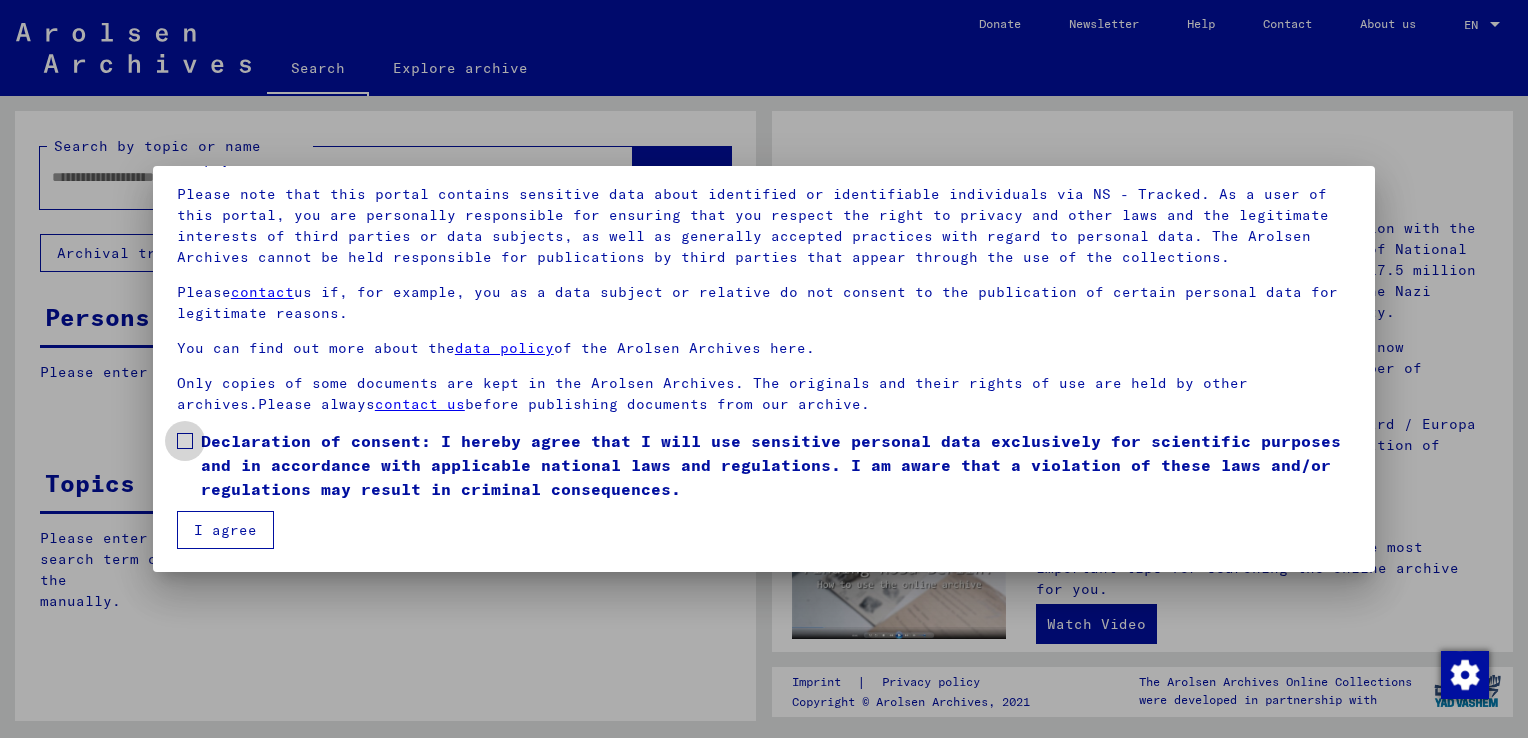 click at bounding box center (185, 441) 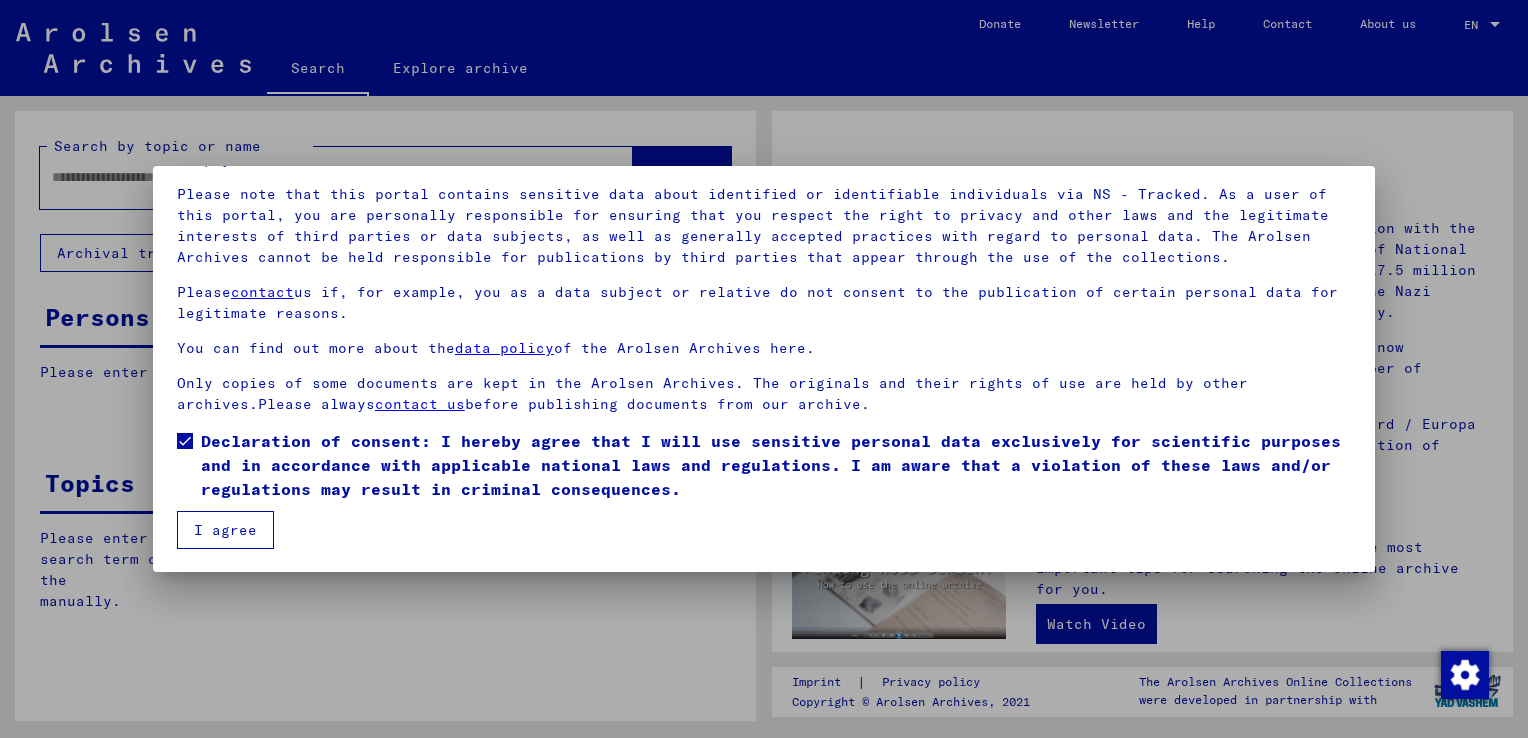 click on "I agree" at bounding box center [225, 530] 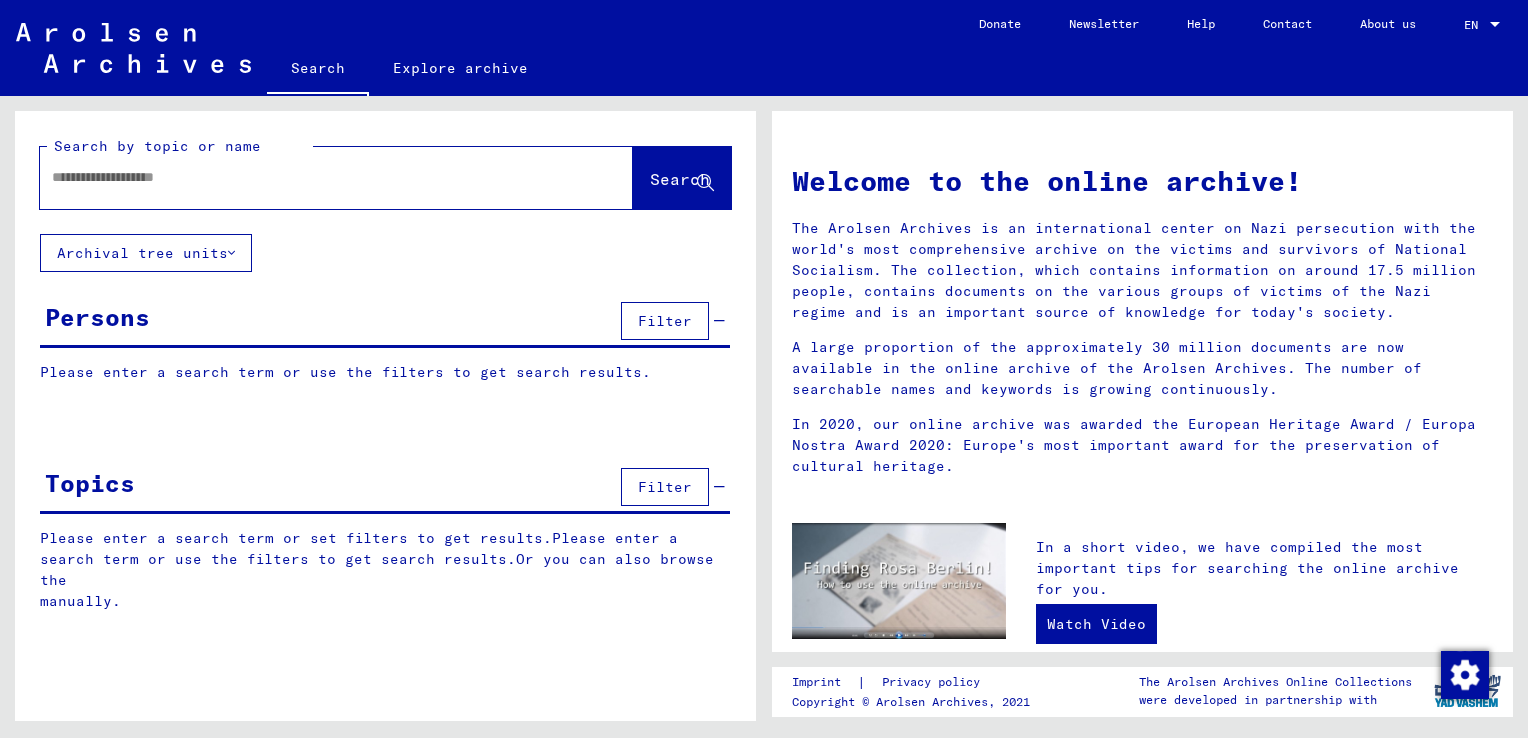 click at bounding box center (312, 177) 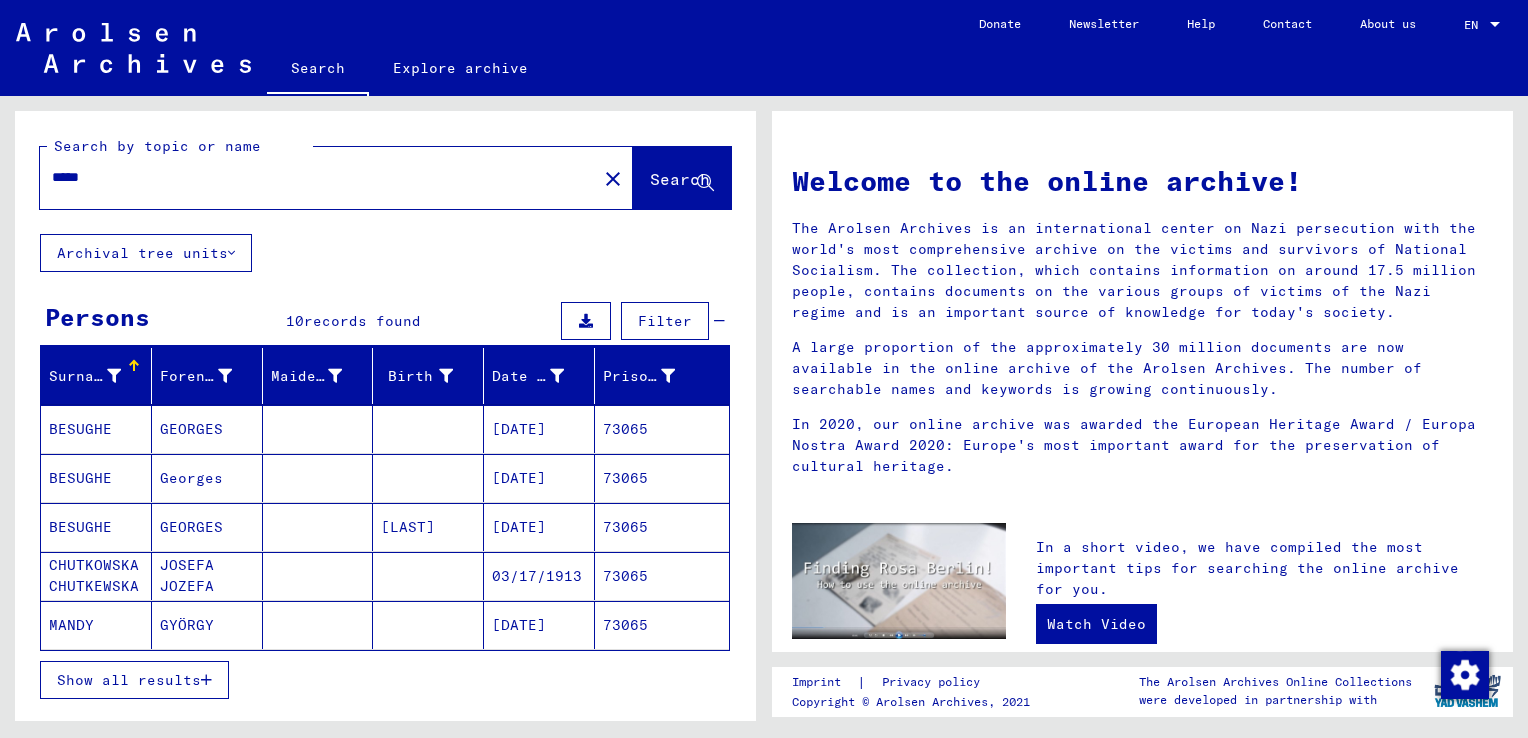 click on "CHUTKOWSKA CHUTKEWSKA" at bounding box center [96, 625] 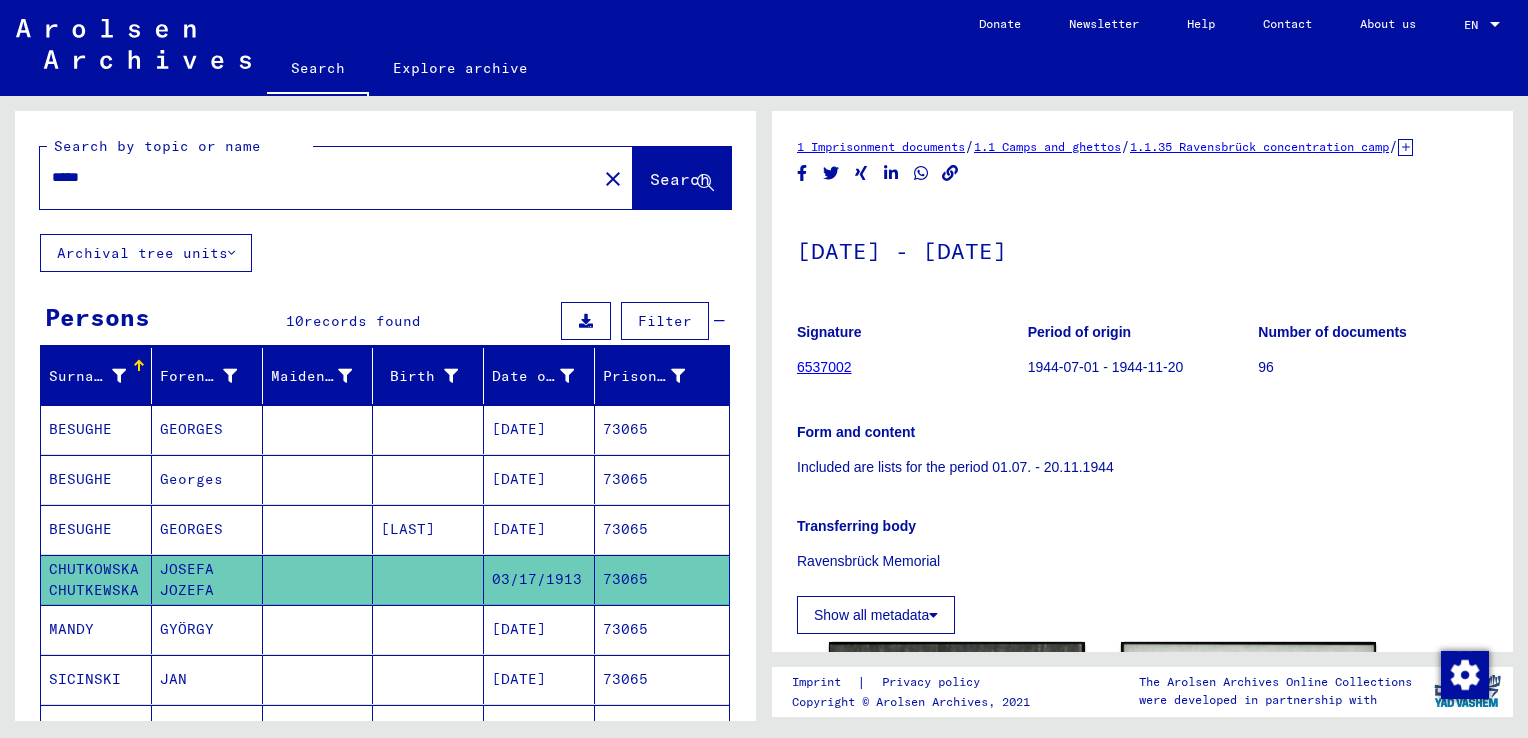 scroll, scrollTop: 0, scrollLeft: 0, axis: both 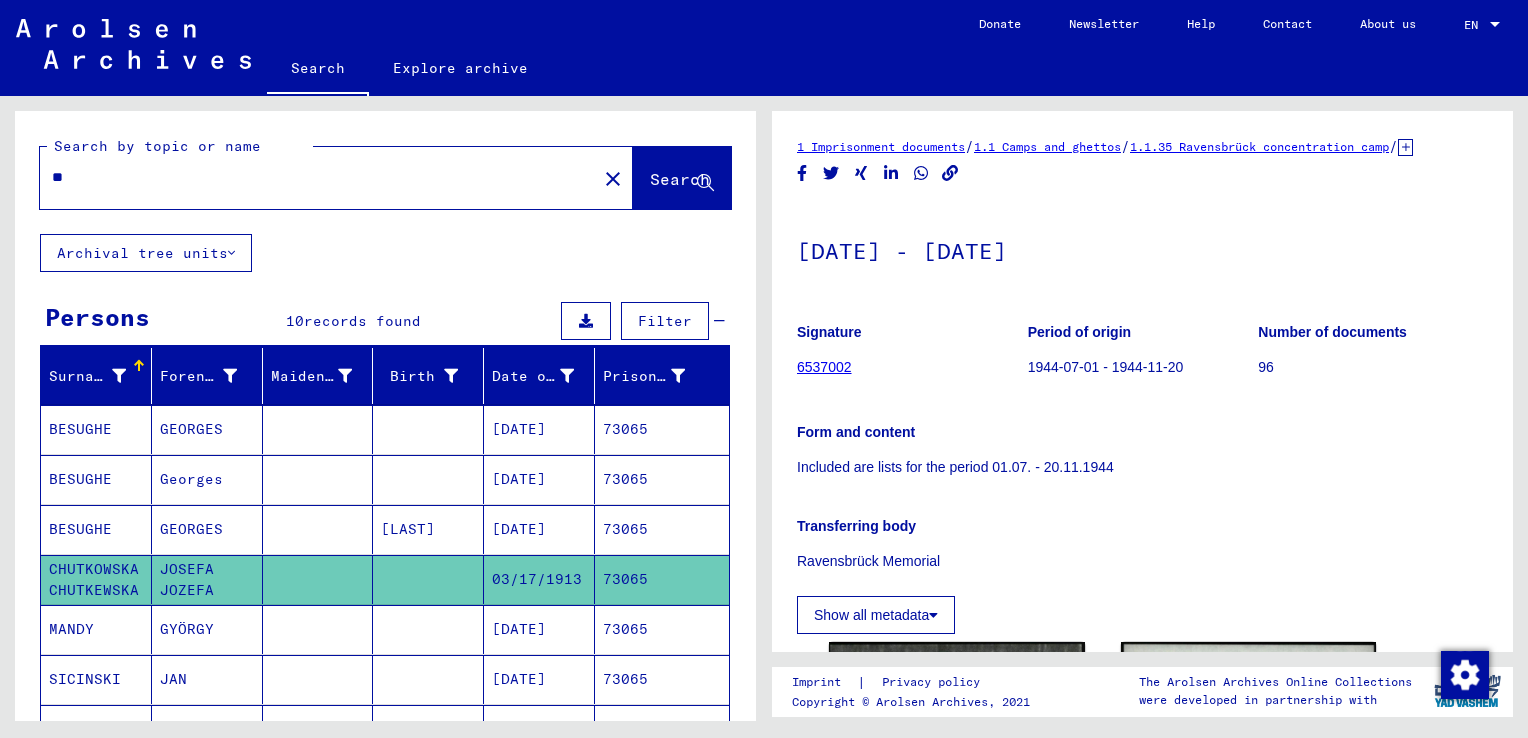 type on "*" 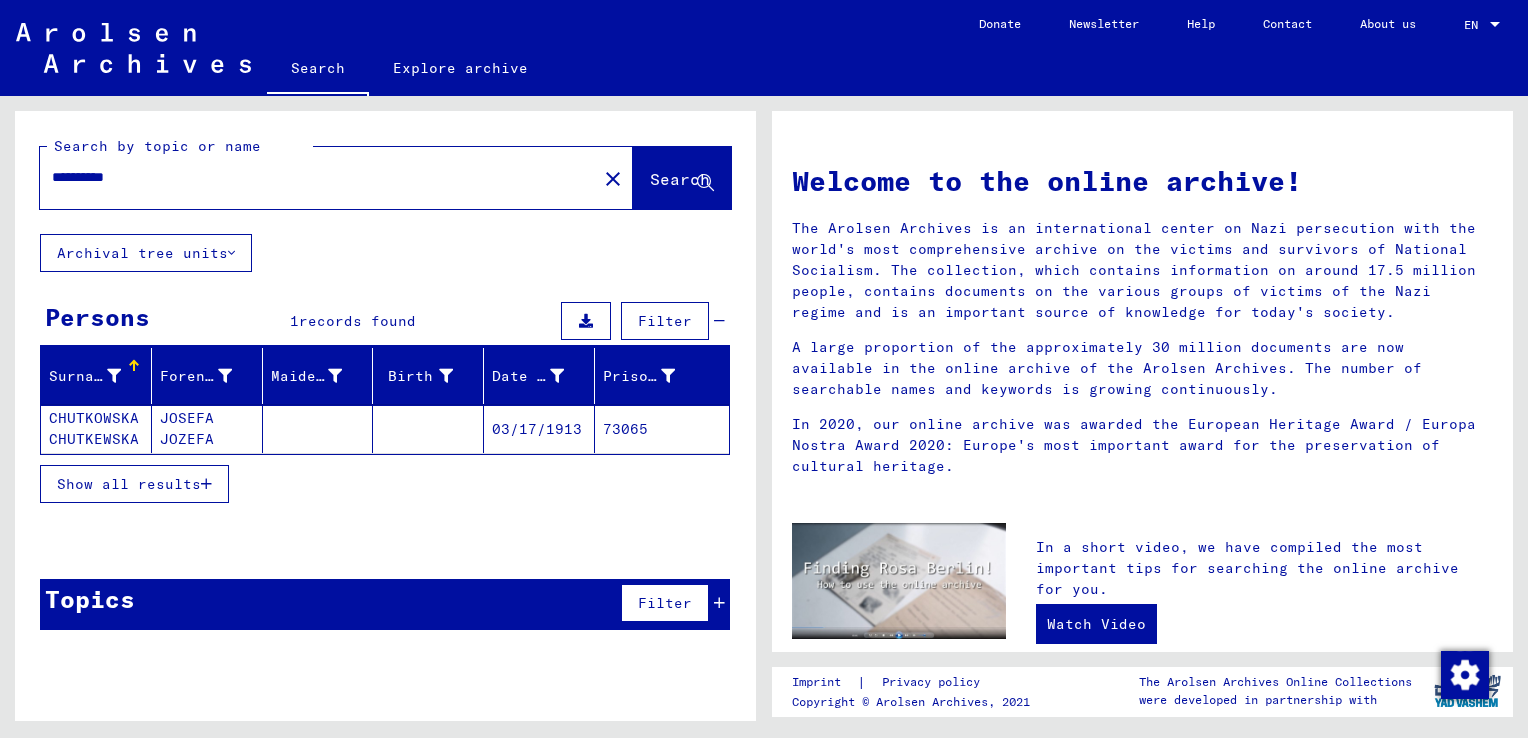 click on "CHUTKOWSKA CHUTKEWSKA" 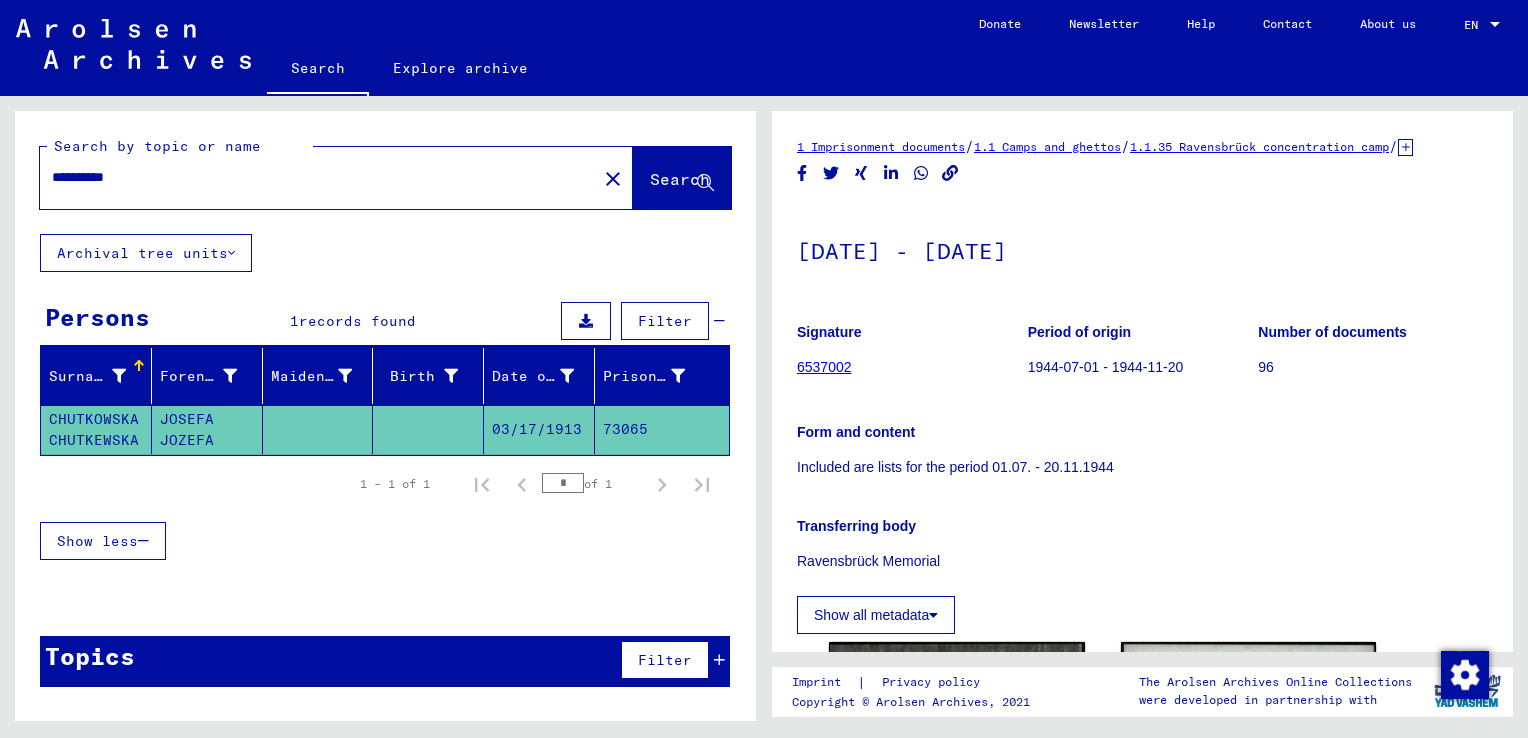 scroll, scrollTop: 0, scrollLeft: 0, axis: both 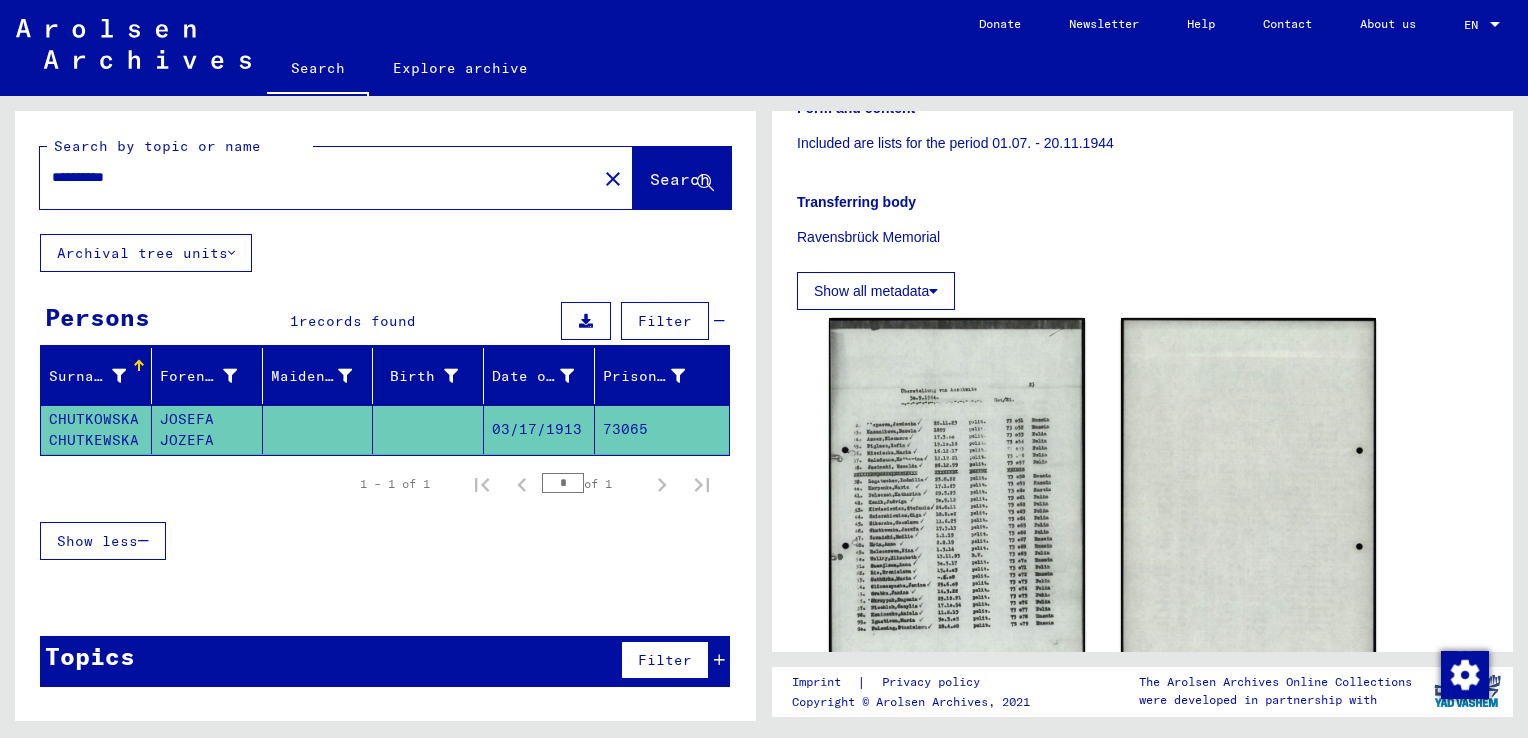 click on "Ravensbrück Memorial" 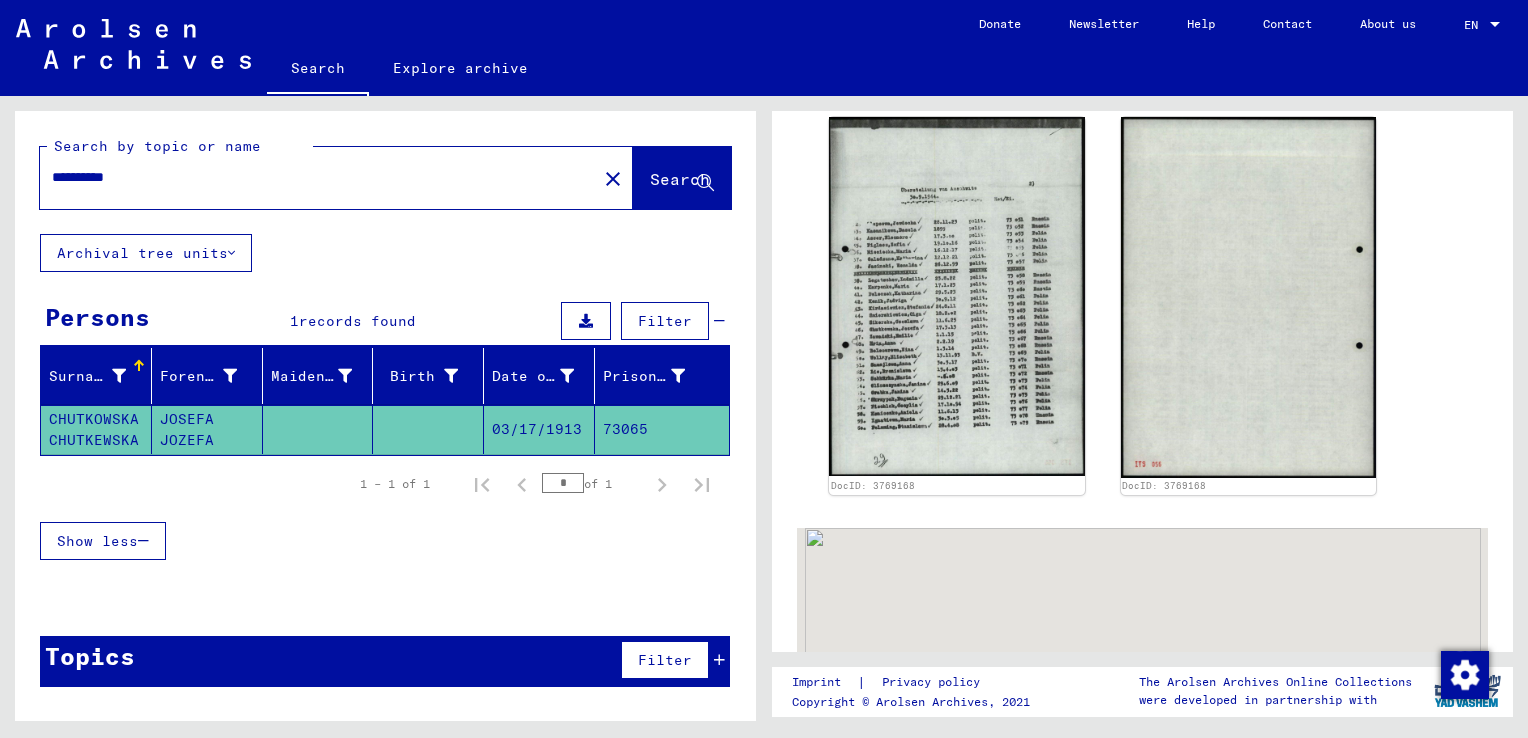 scroll, scrollTop: 732, scrollLeft: 0, axis: vertical 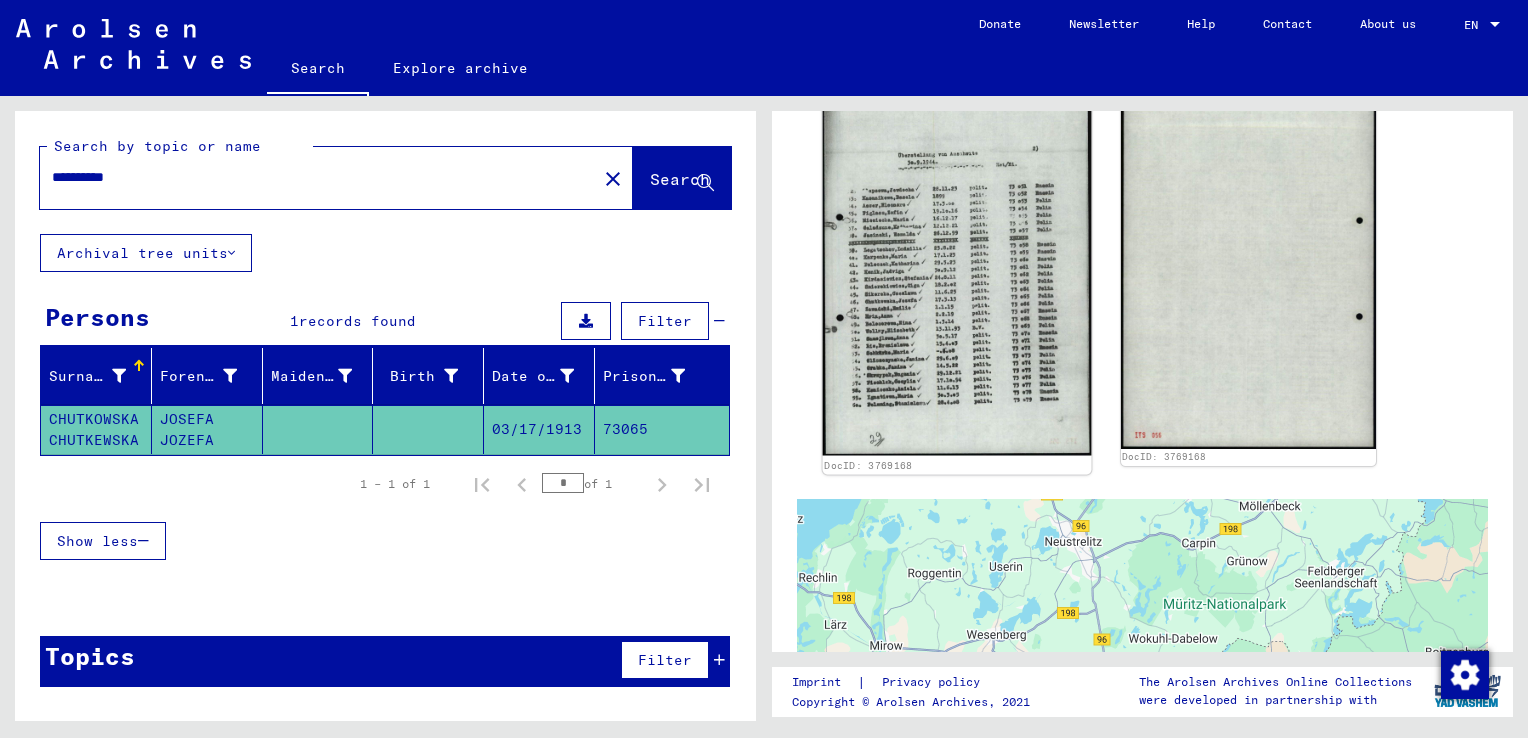 click 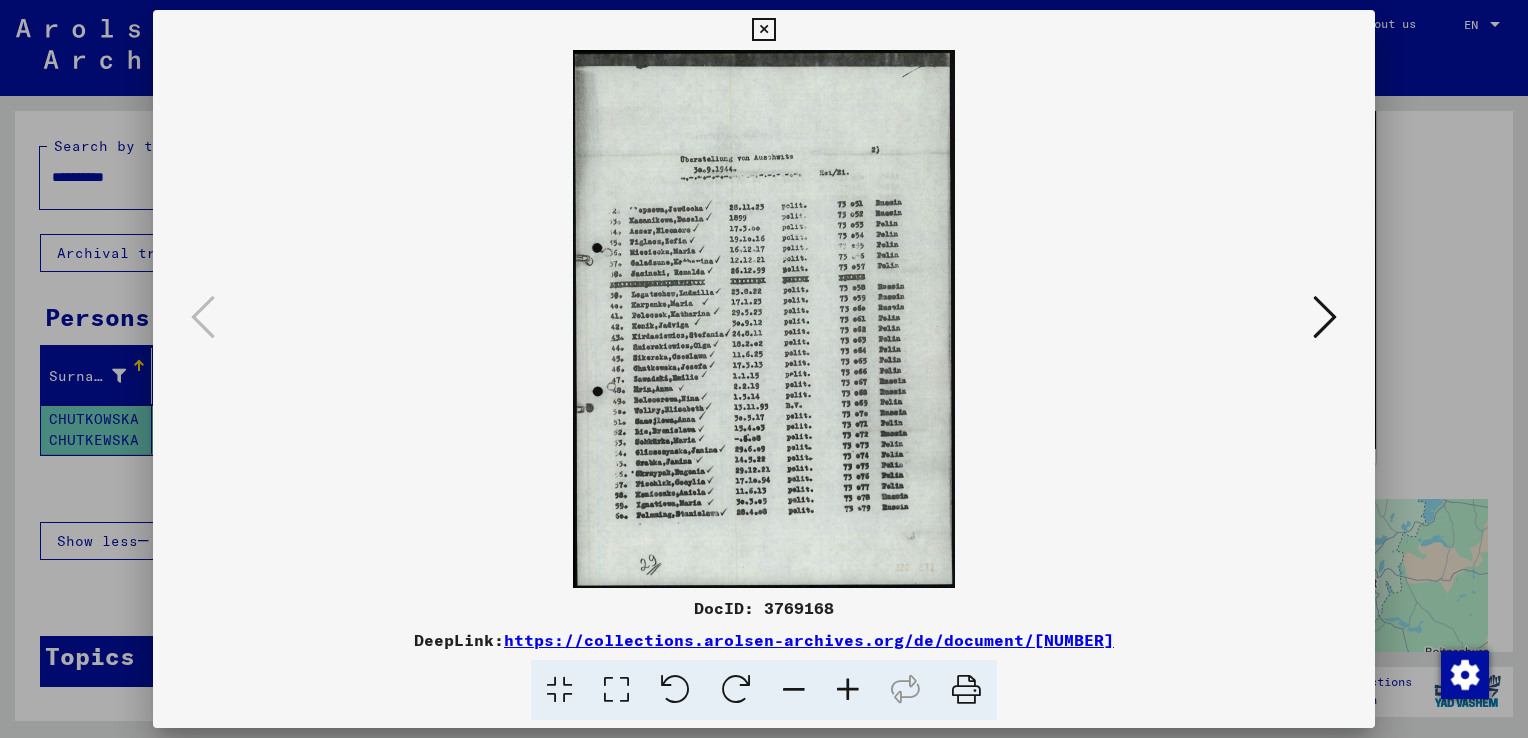 click at bounding box center (1325, 317) 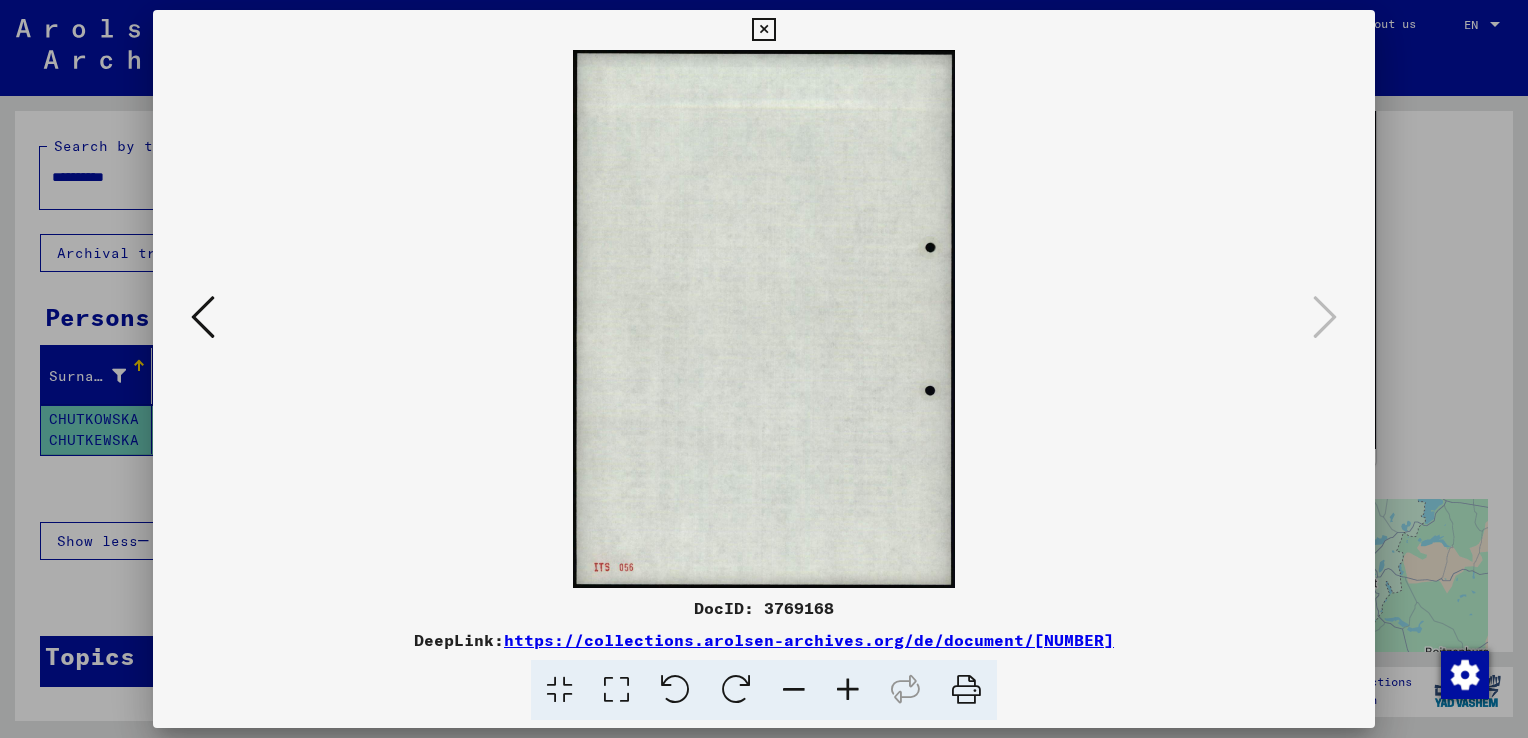 click at bounding box center (203, 318) 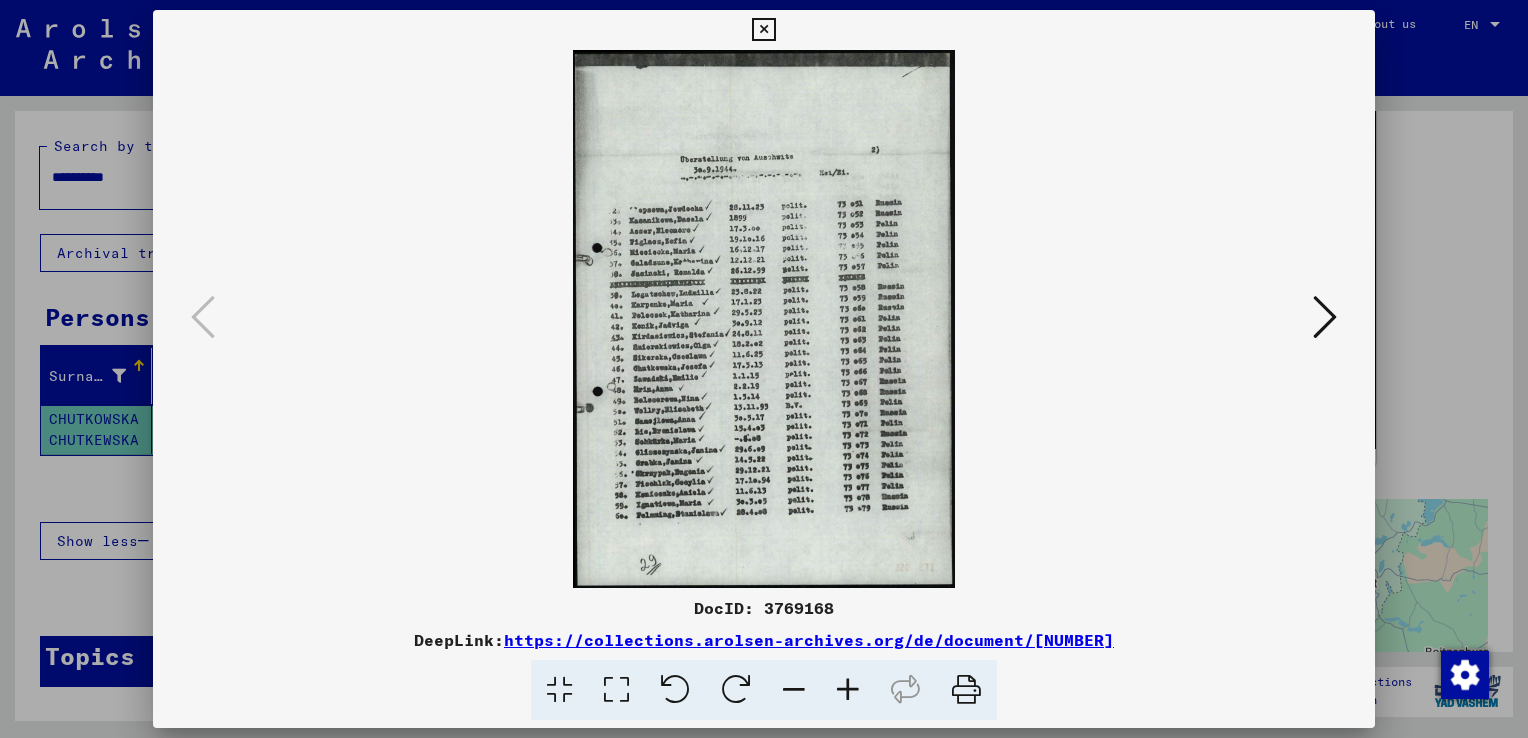 click at bounding box center [763, 30] 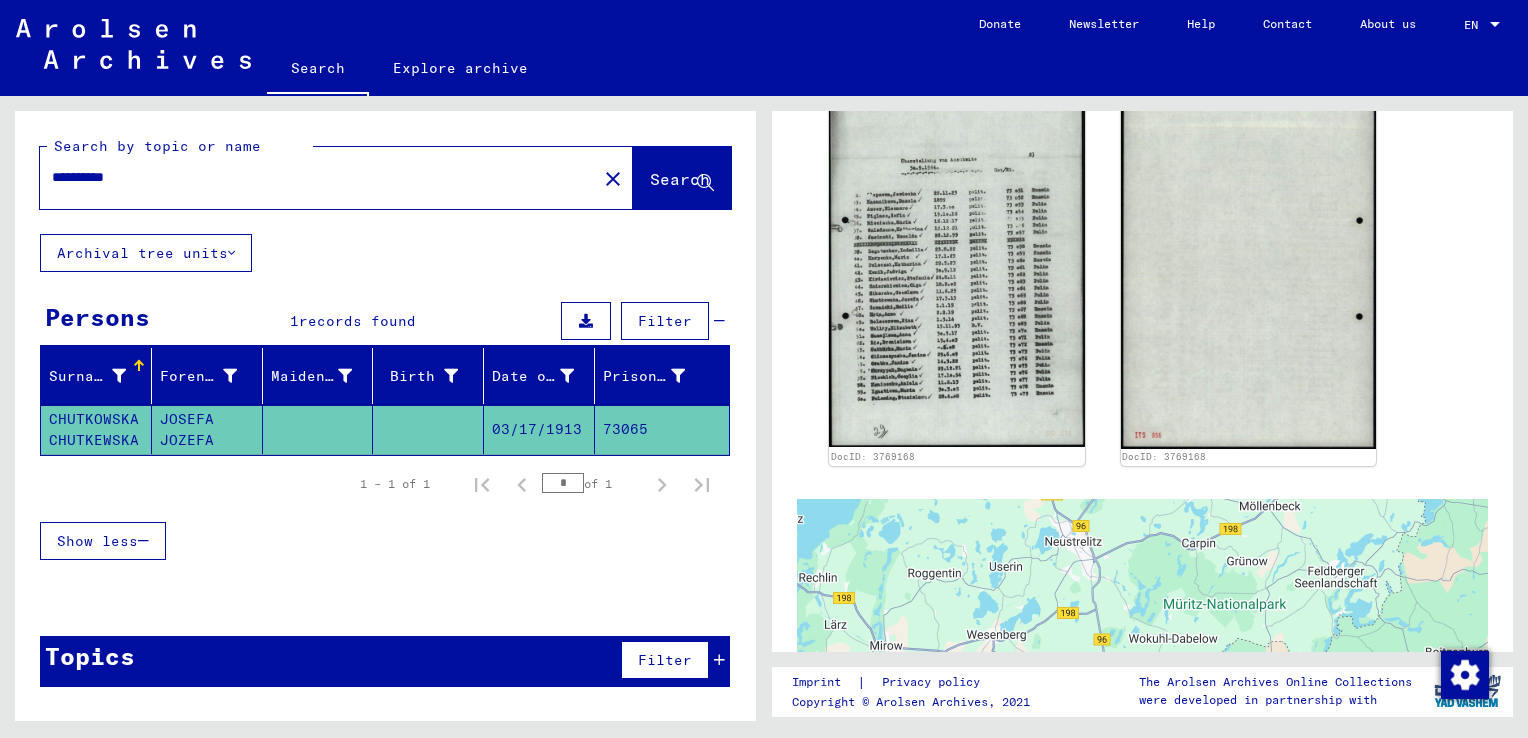 click on "**********" at bounding box center (318, 177) 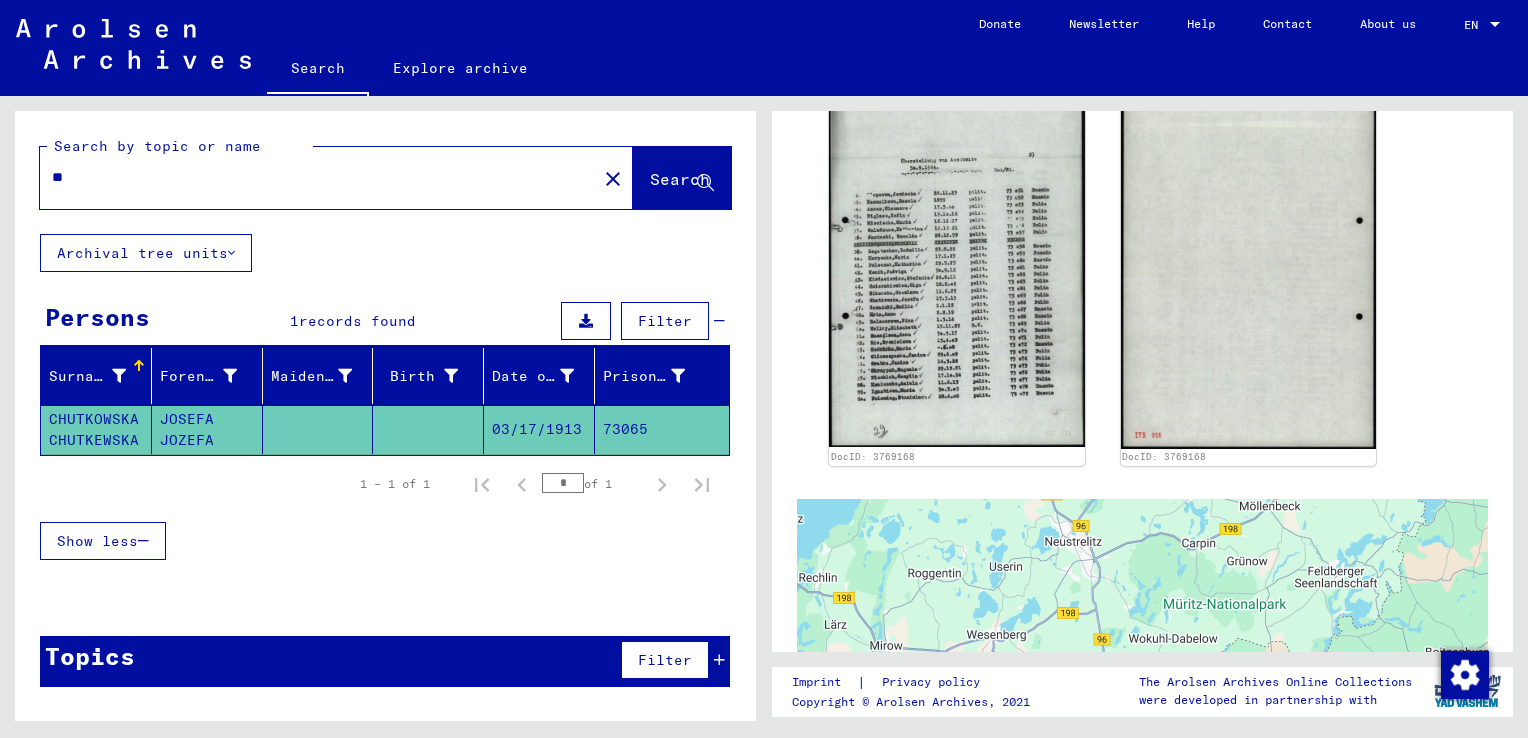 type on "*" 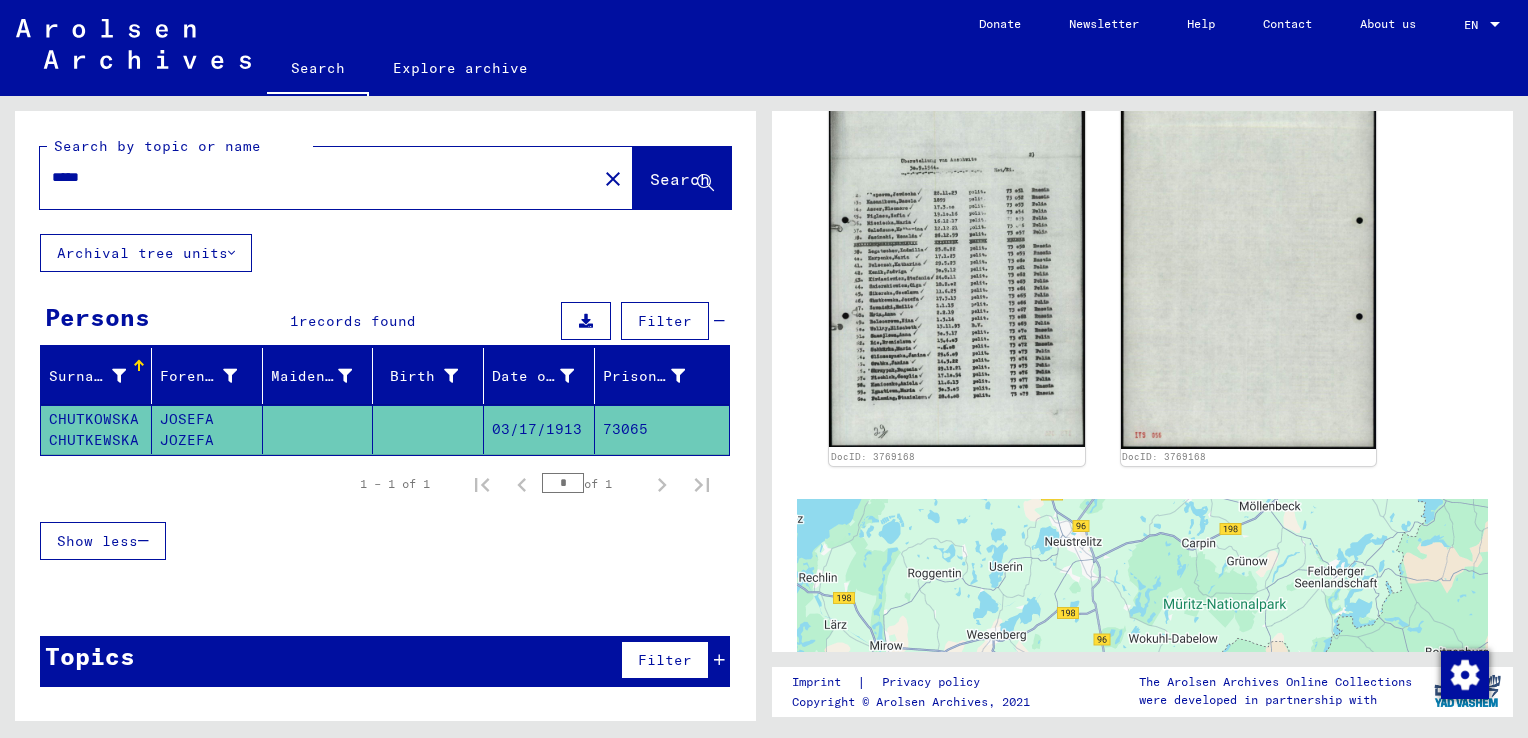 scroll, scrollTop: 0, scrollLeft: 0, axis: both 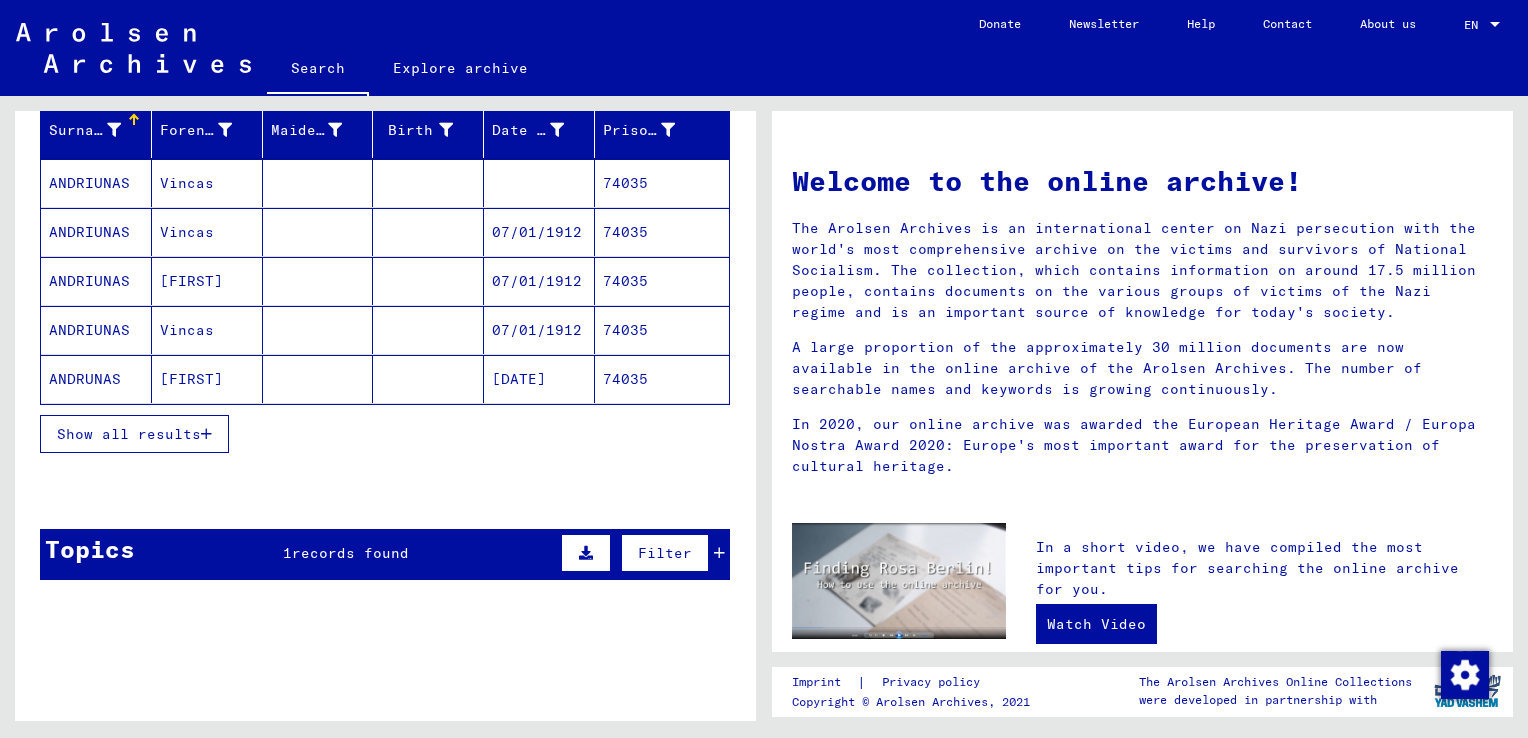 click on "Show all results" at bounding box center [134, 434] 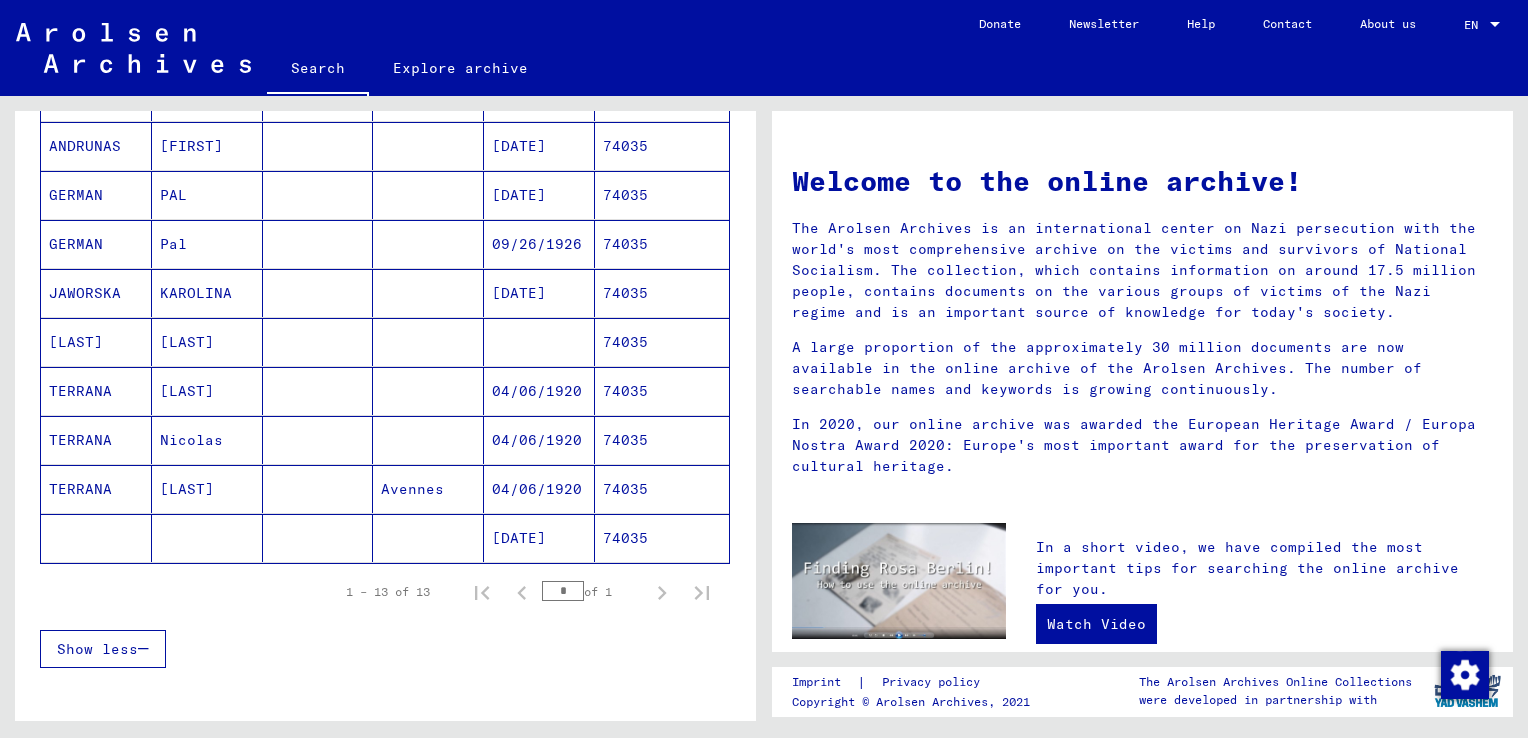 scroll, scrollTop: 476, scrollLeft: 0, axis: vertical 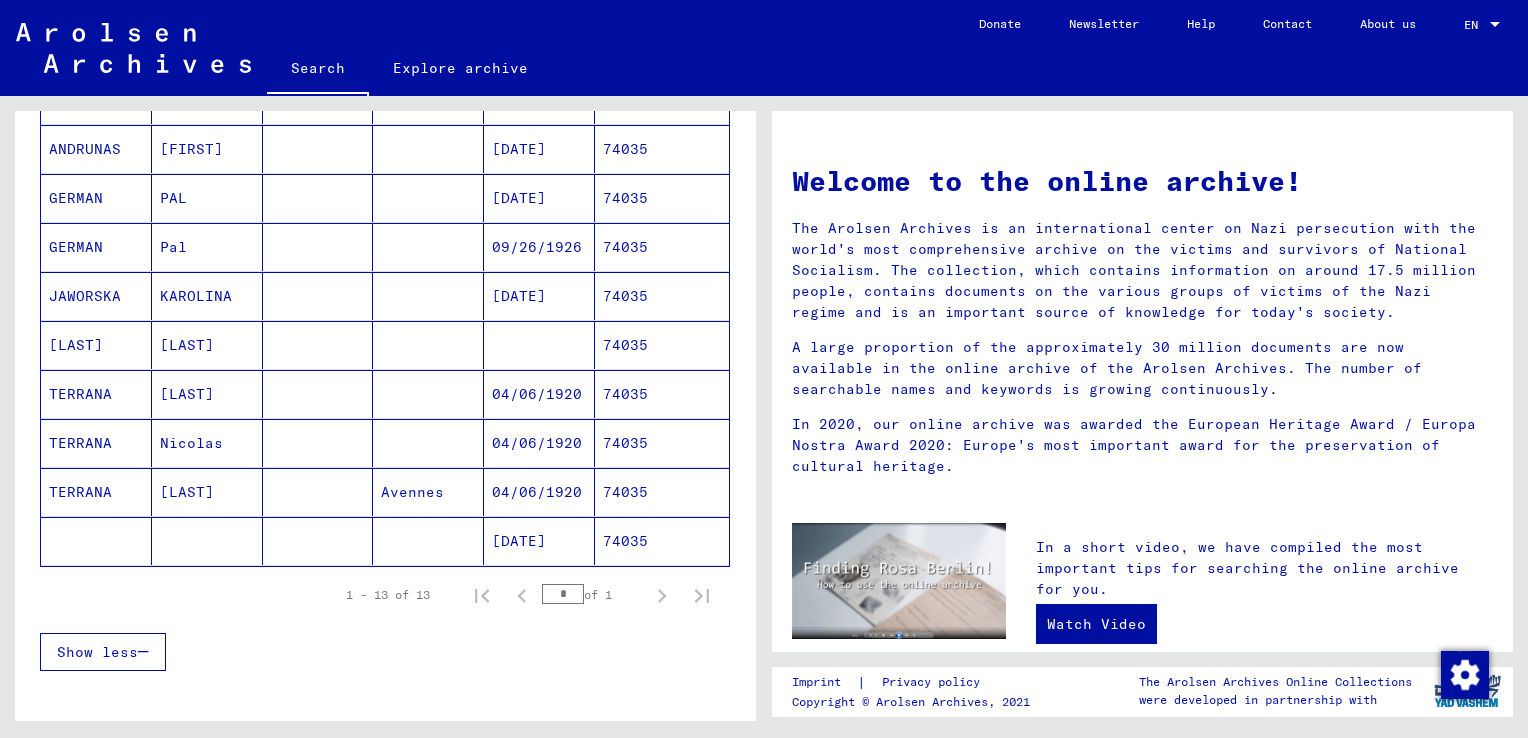 click on "JAWORSKA" at bounding box center (96, 345) 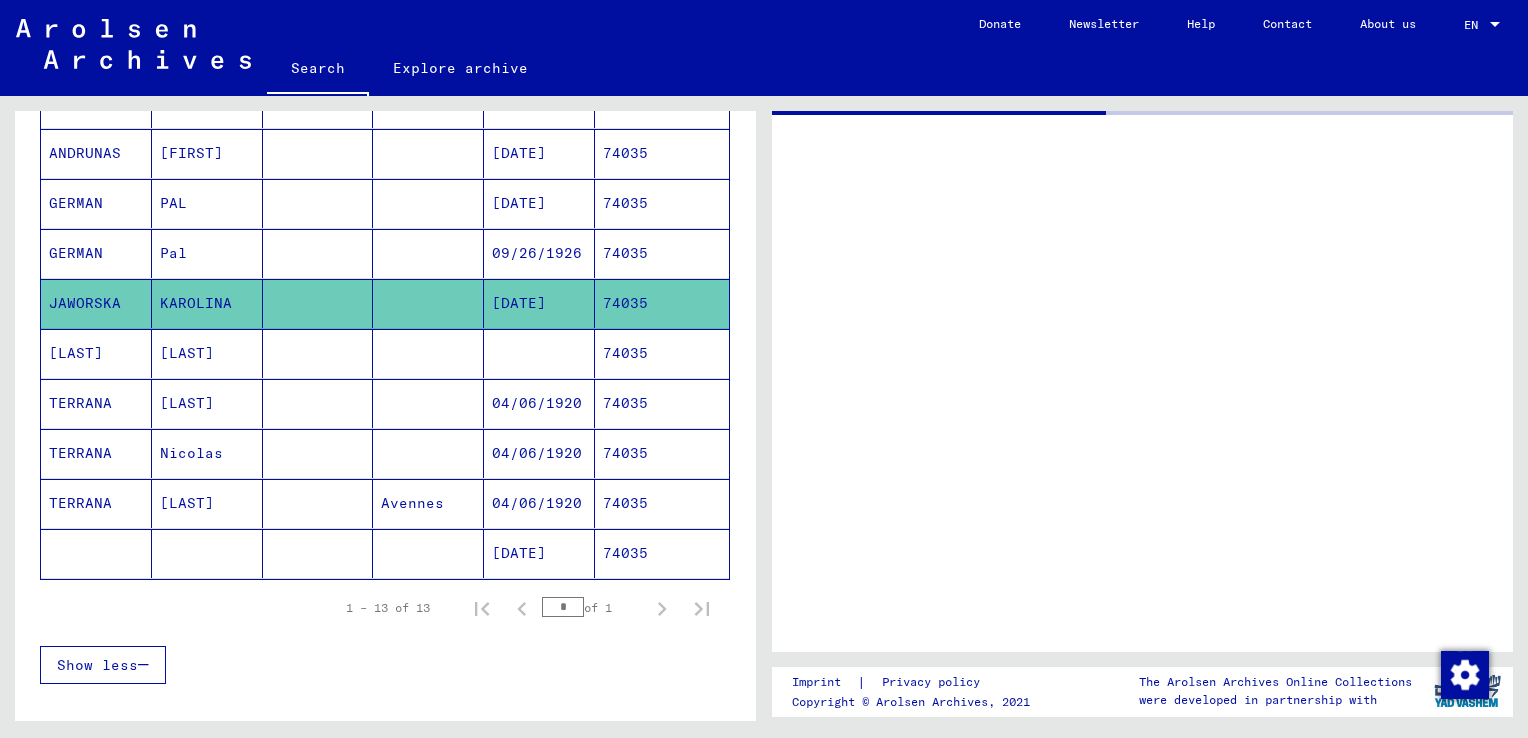 scroll, scrollTop: 479, scrollLeft: 0, axis: vertical 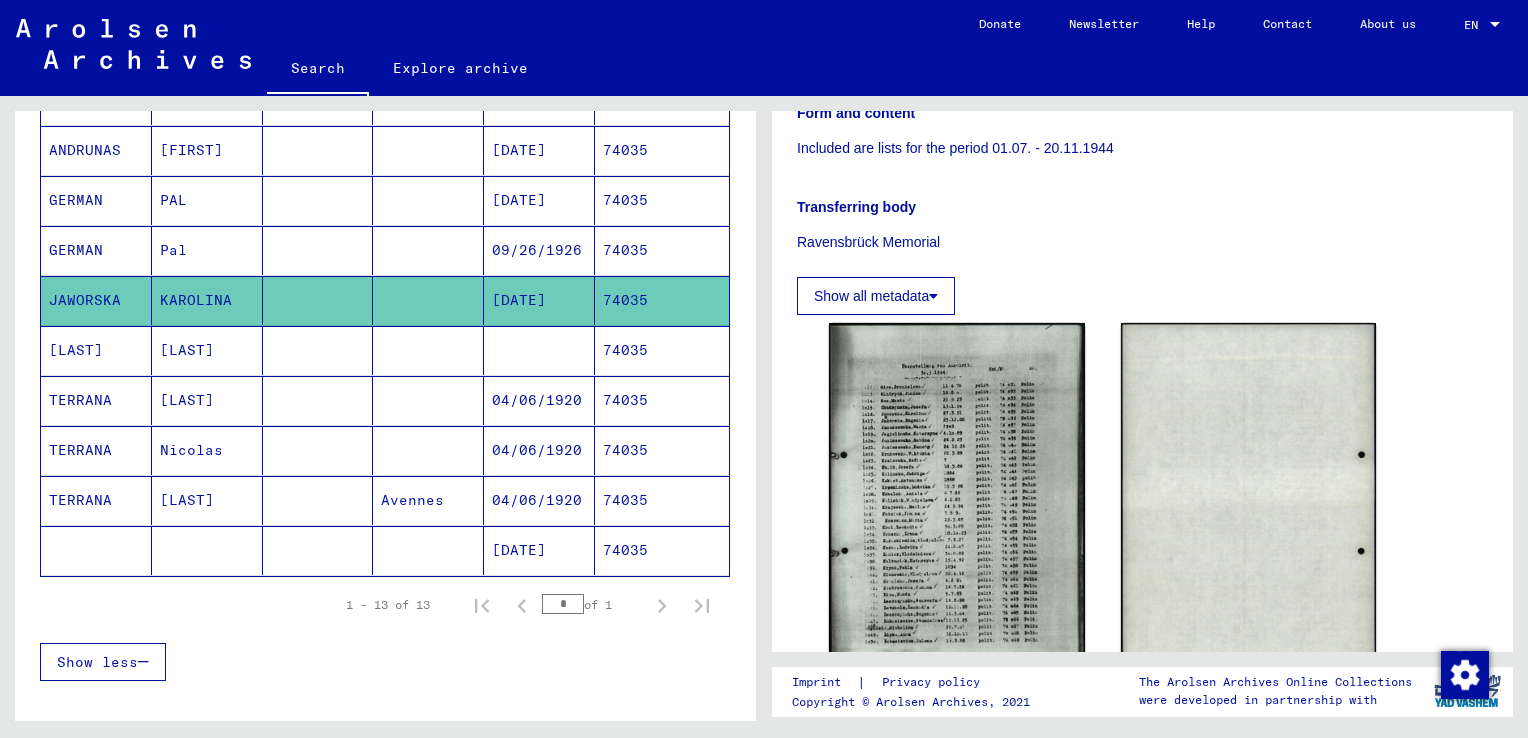click 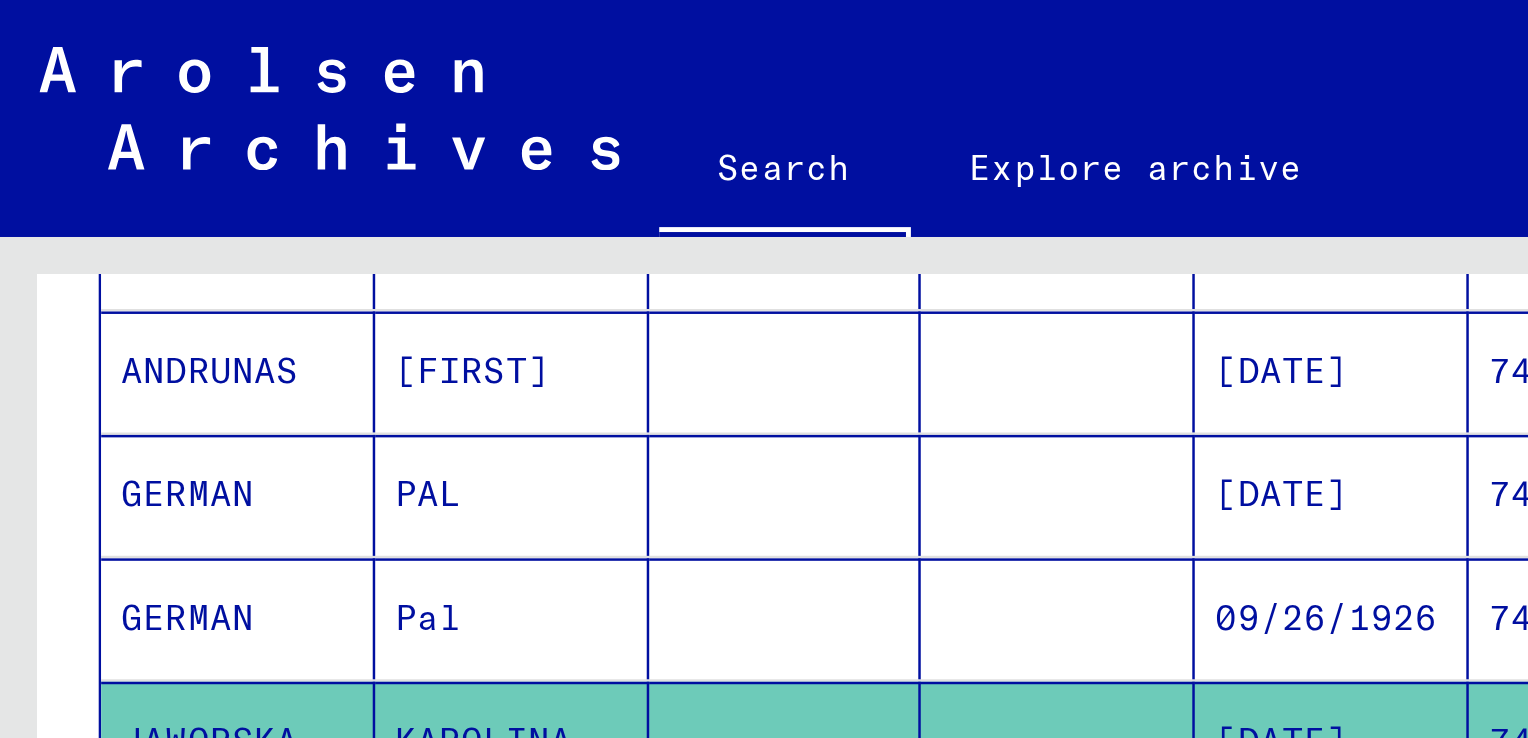 scroll, scrollTop: 0, scrollLeft: 0, axis: both 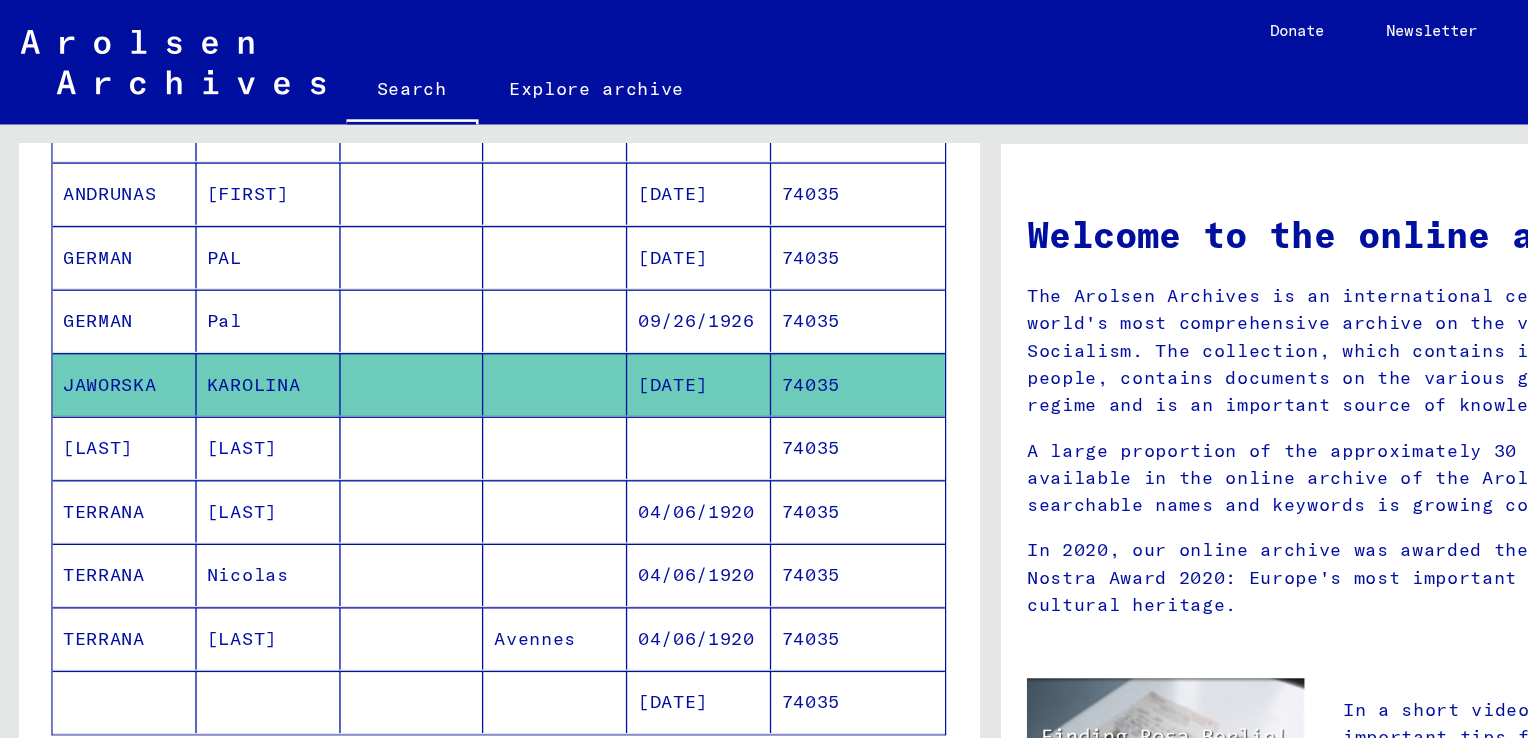 click on "JAWORSKA" 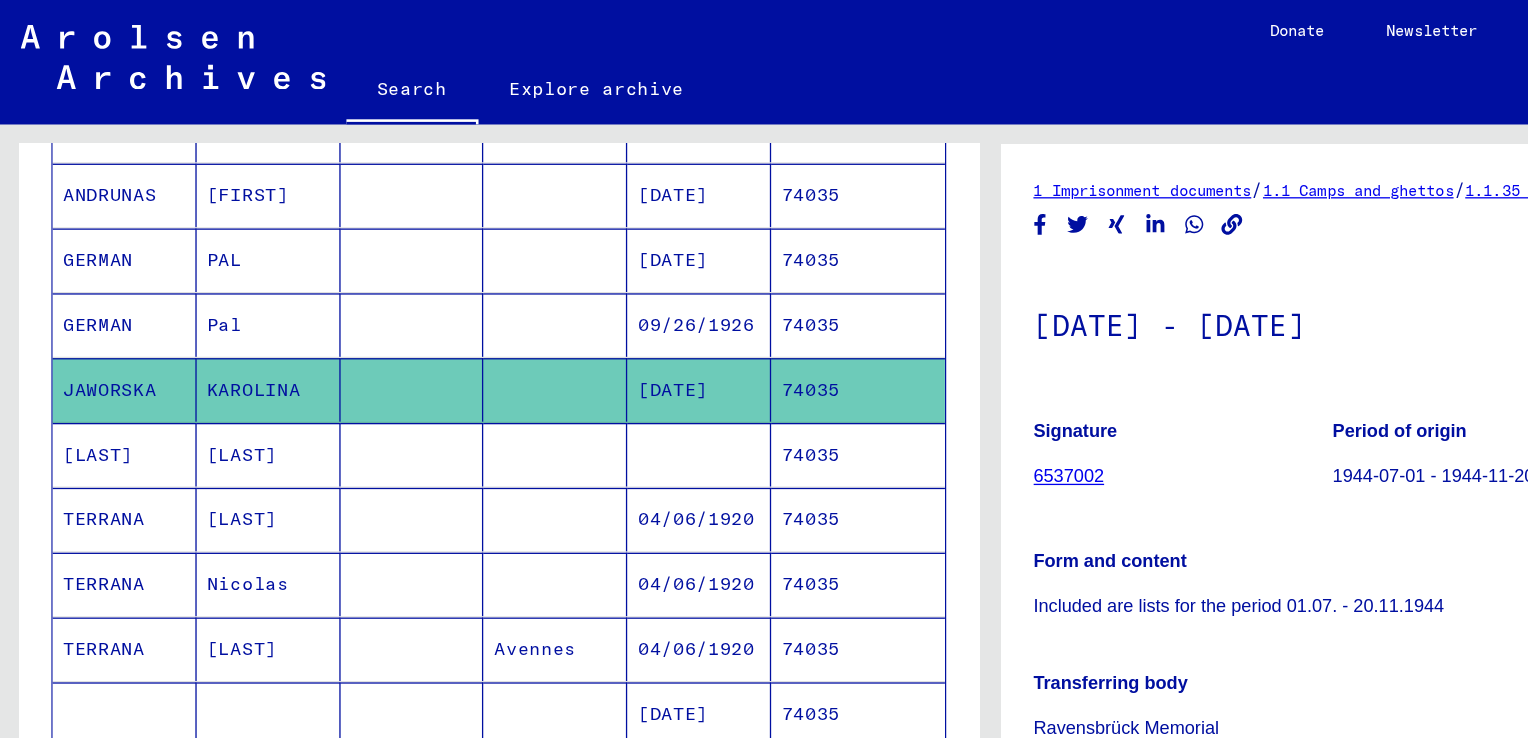 scroll, scrollTop: 0, scrollLeft: 0, axis: both 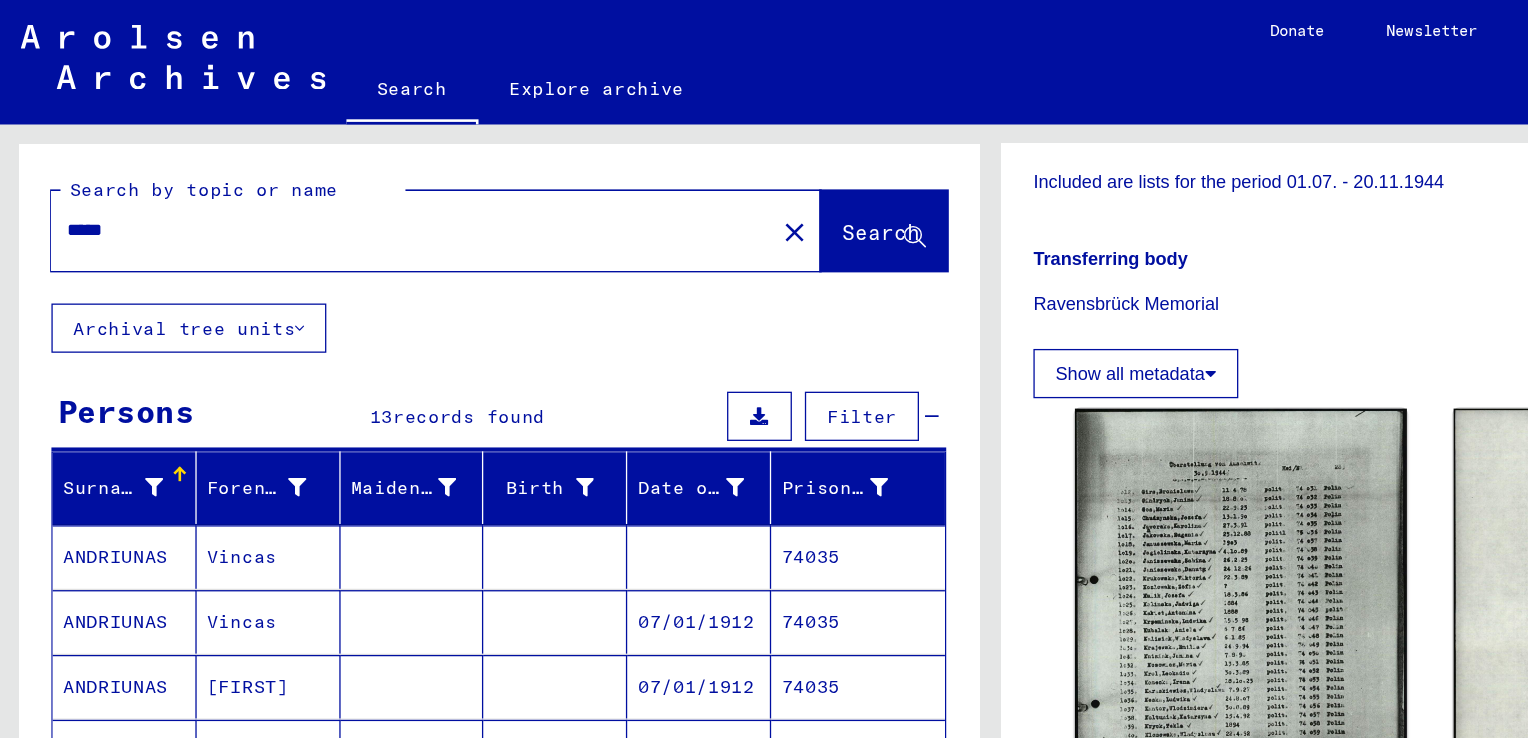 click on "*****" at bounding box center (318, 177) 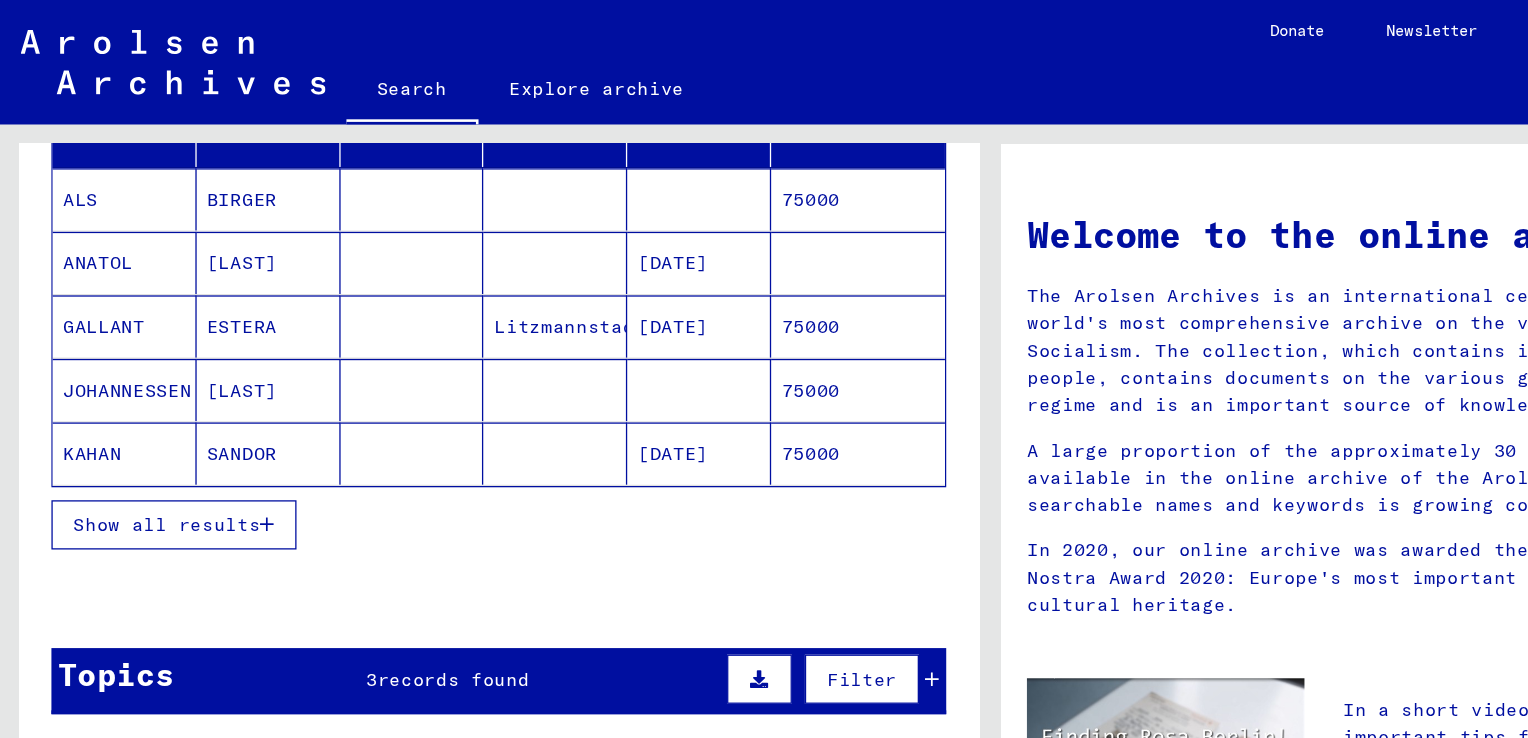 scroll, scrollTop: 288, scrollLeft: 0, axis: vertical 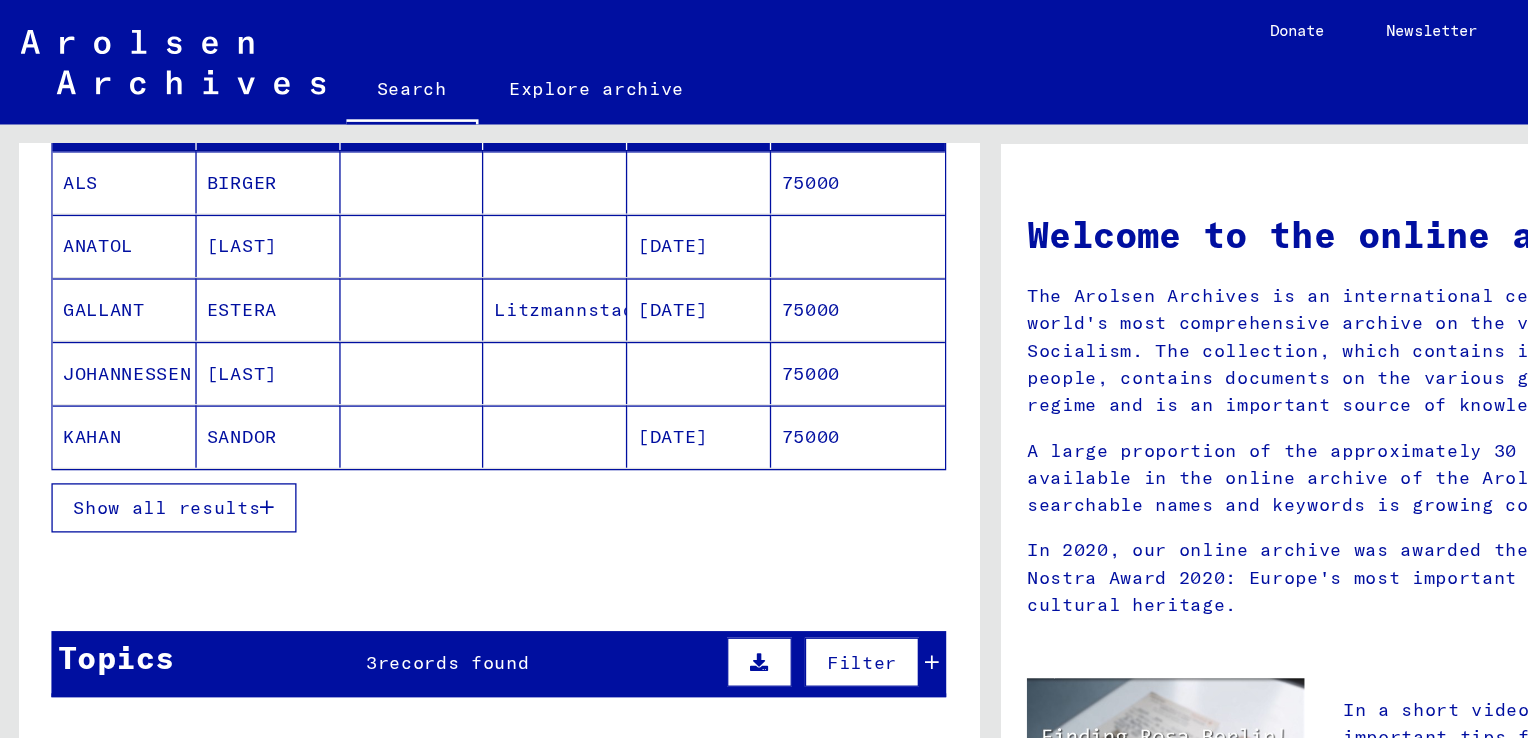 click on "Show all results" at bounding box center (129, 392) 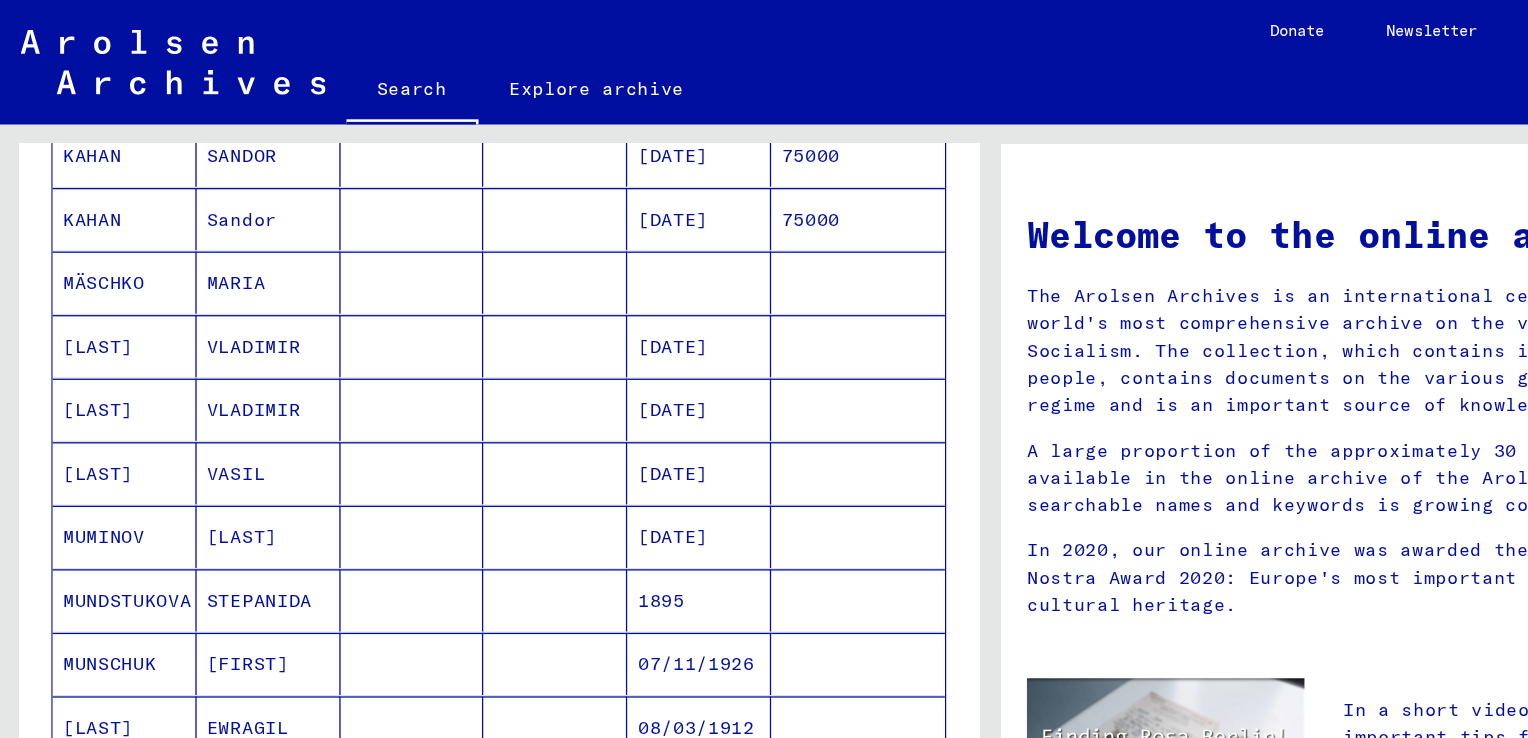 scroll, scrollTop: 498, scrollLeft: 0, axis: vertical 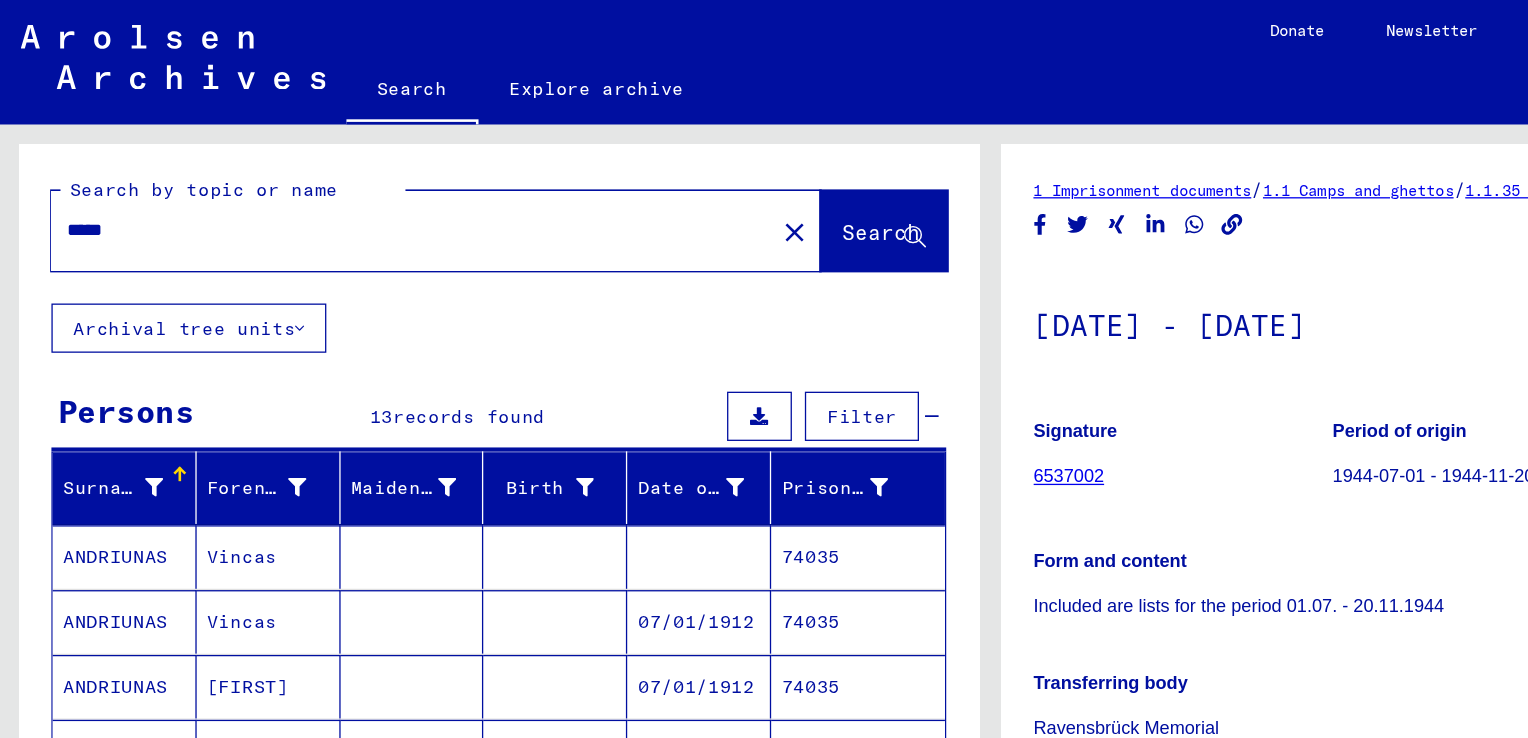 click on "*****" at bounding box center (318, 177) 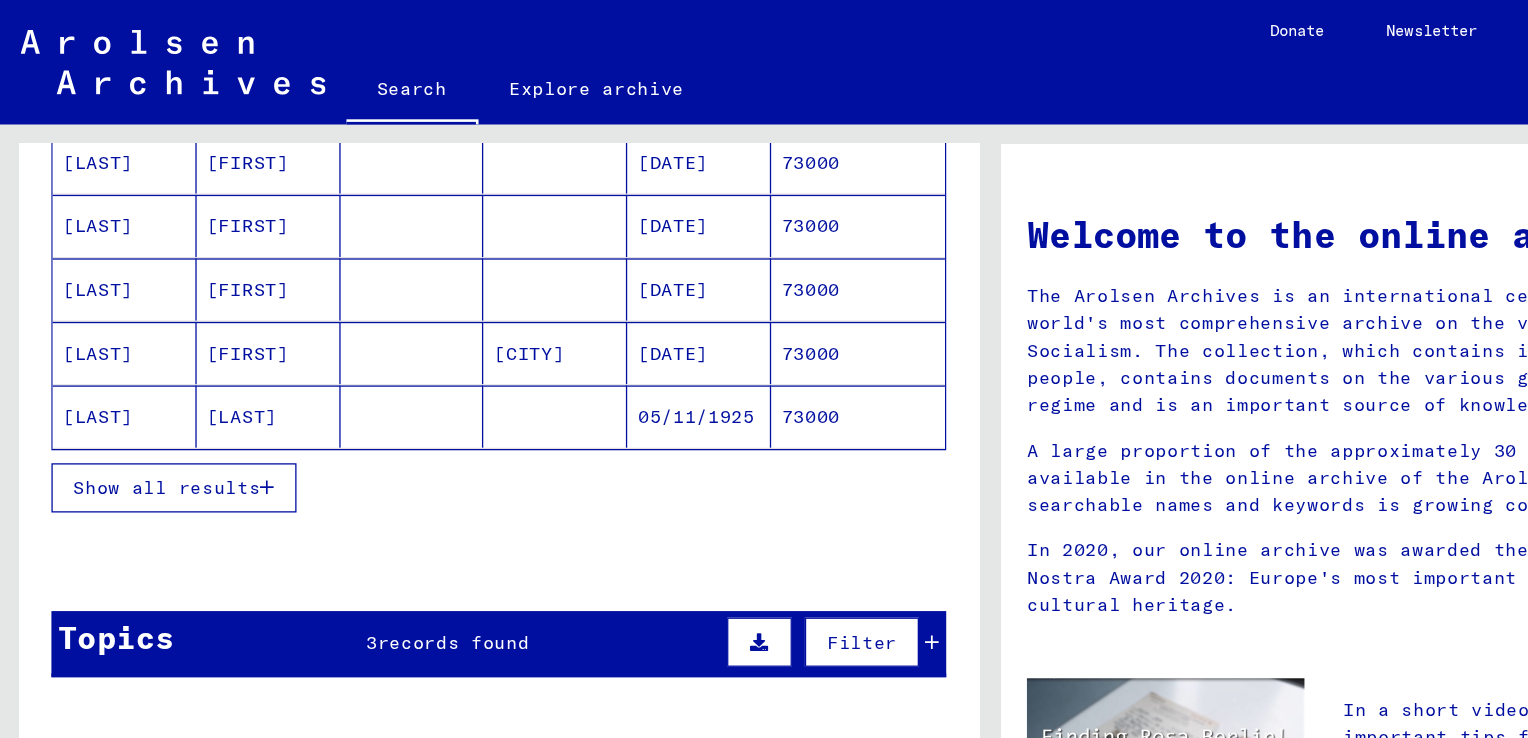 scroll, scrollTop: 311, scrollLeft: 0, axis: vertical 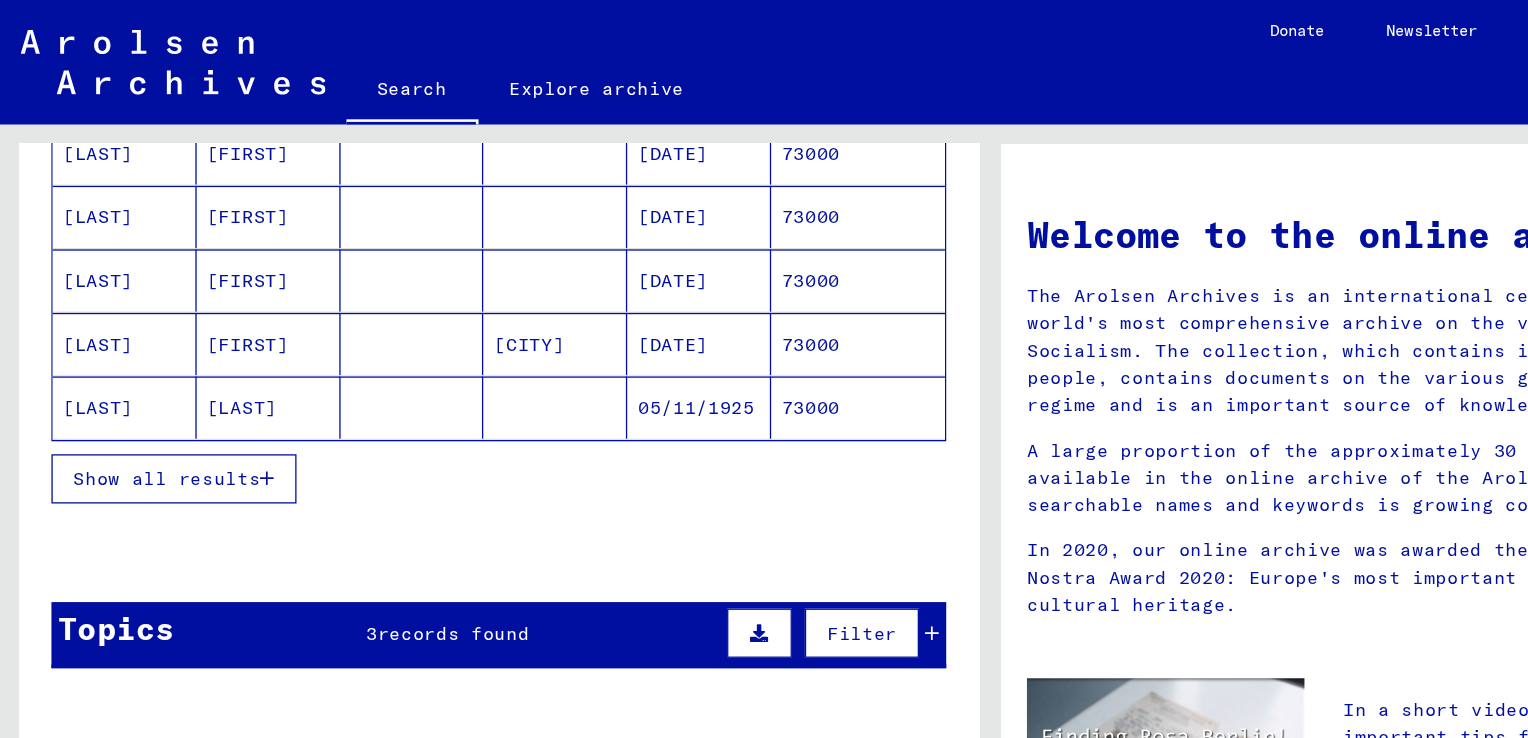 click on "Show all results" at bounding box center [129, 369] 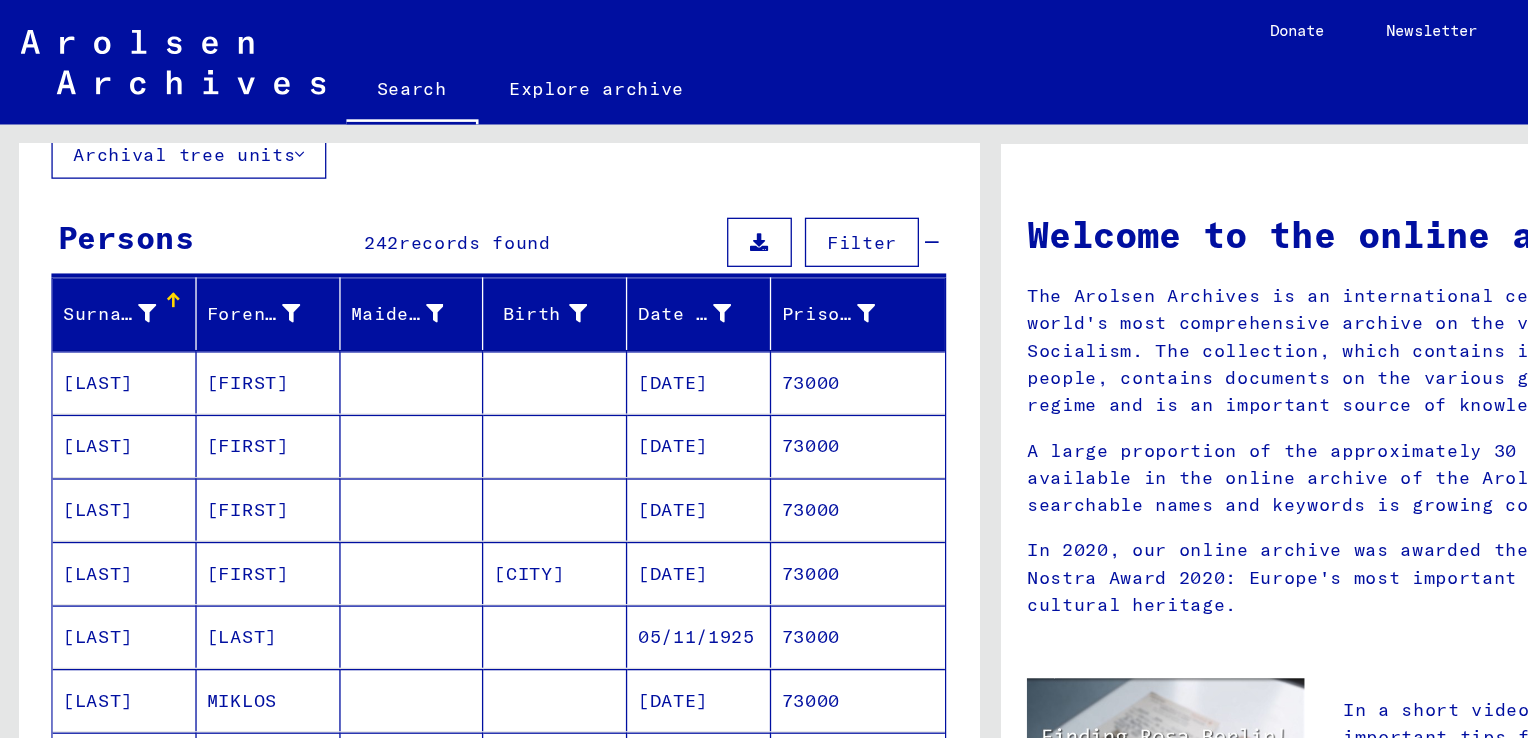 scroll, scrollTop: 0, scrollLeft: 0, axis: both 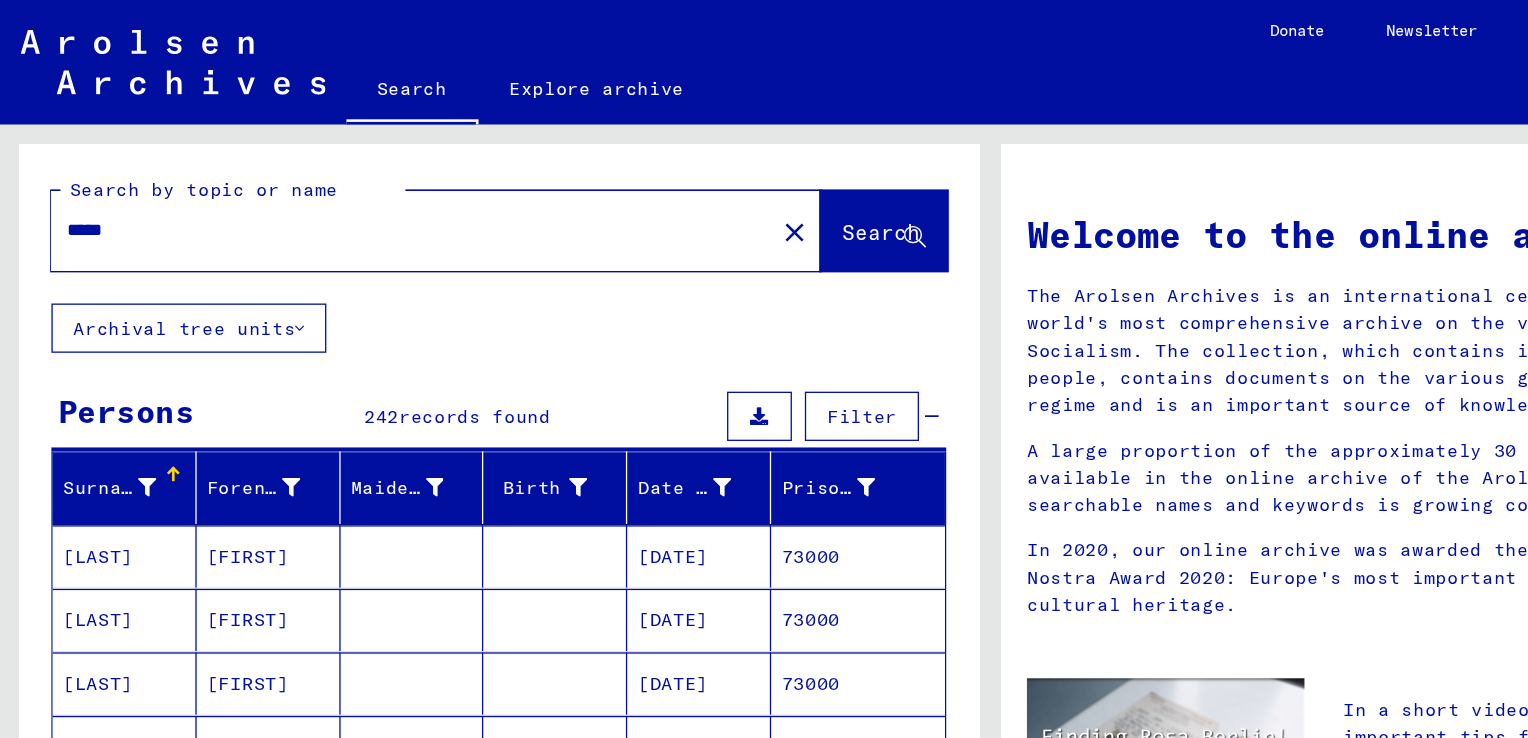 click on "*****" at bounding box center (312, 177) 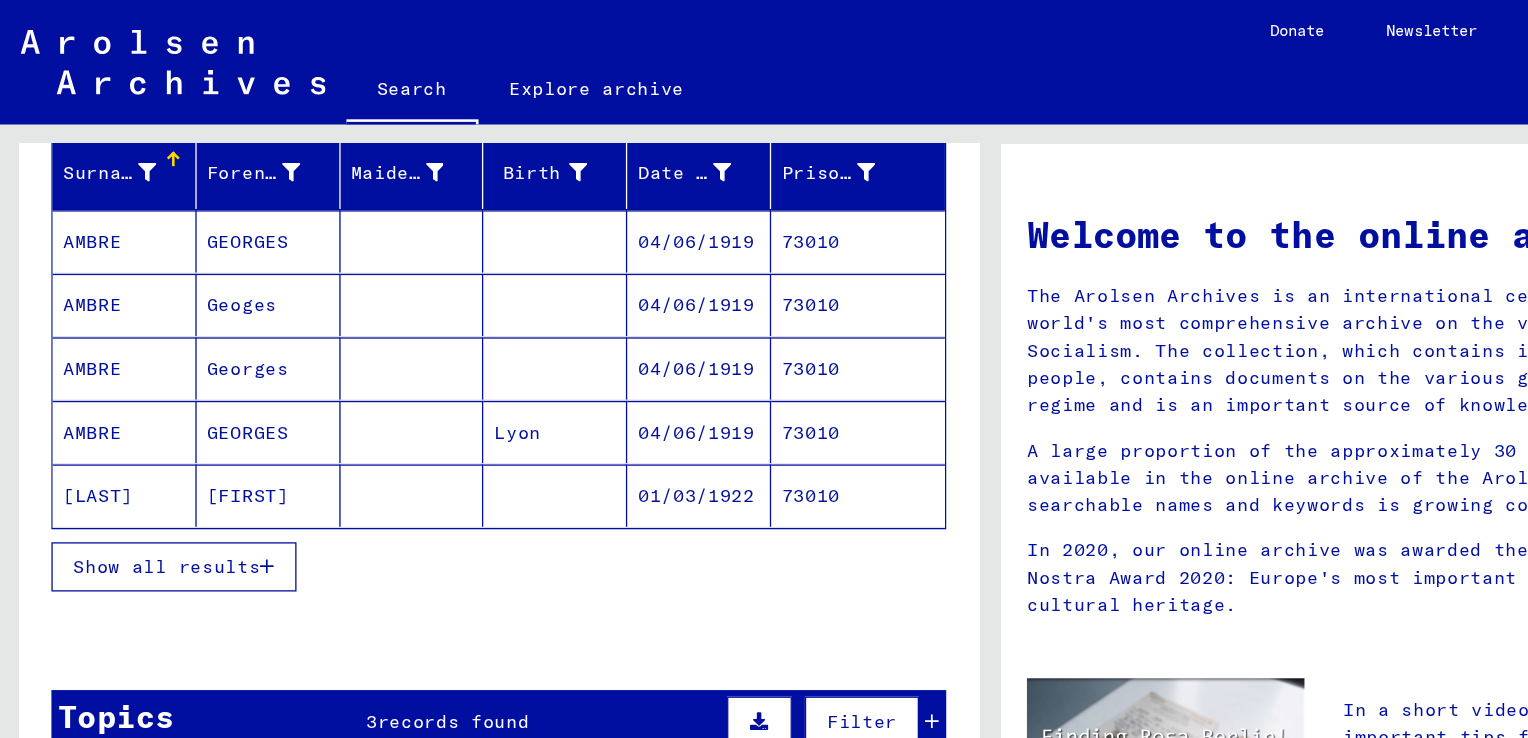 scroll, scrollTop: 252, scrollLeft: 0, axis: vertical 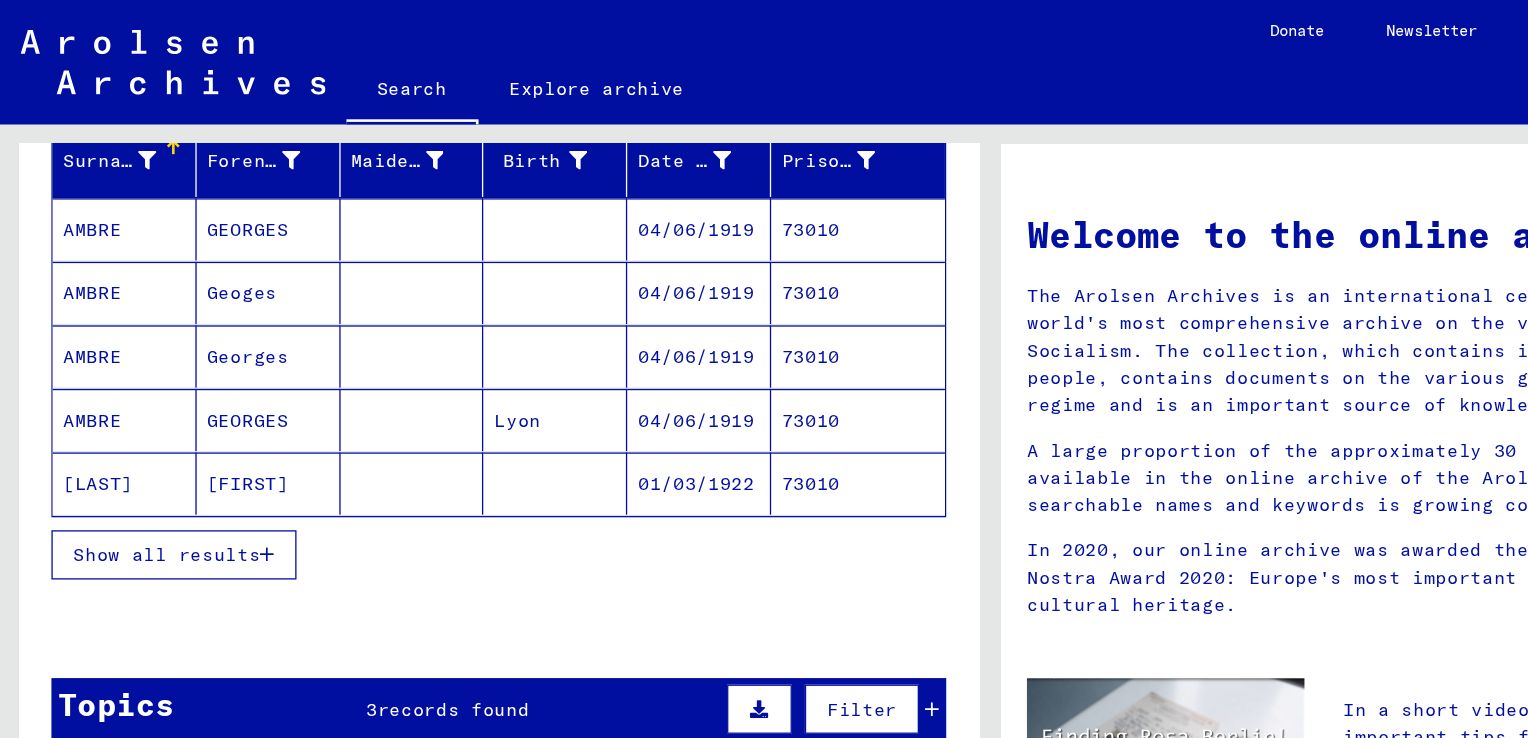 click on "Show all results" at bounding box center [129, 428] 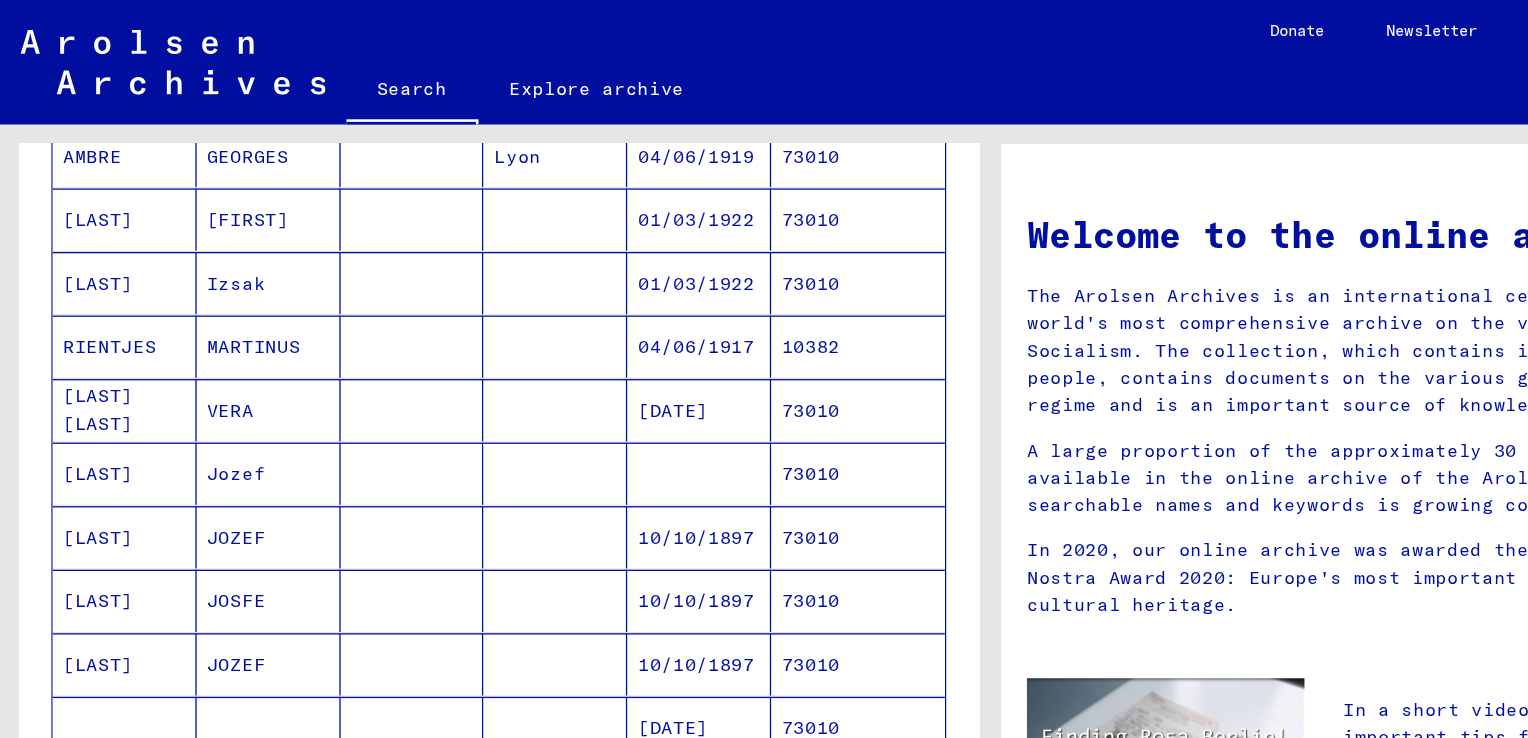 scroll, scrollTop: 462, scrollLeft: 0, axis: vertical 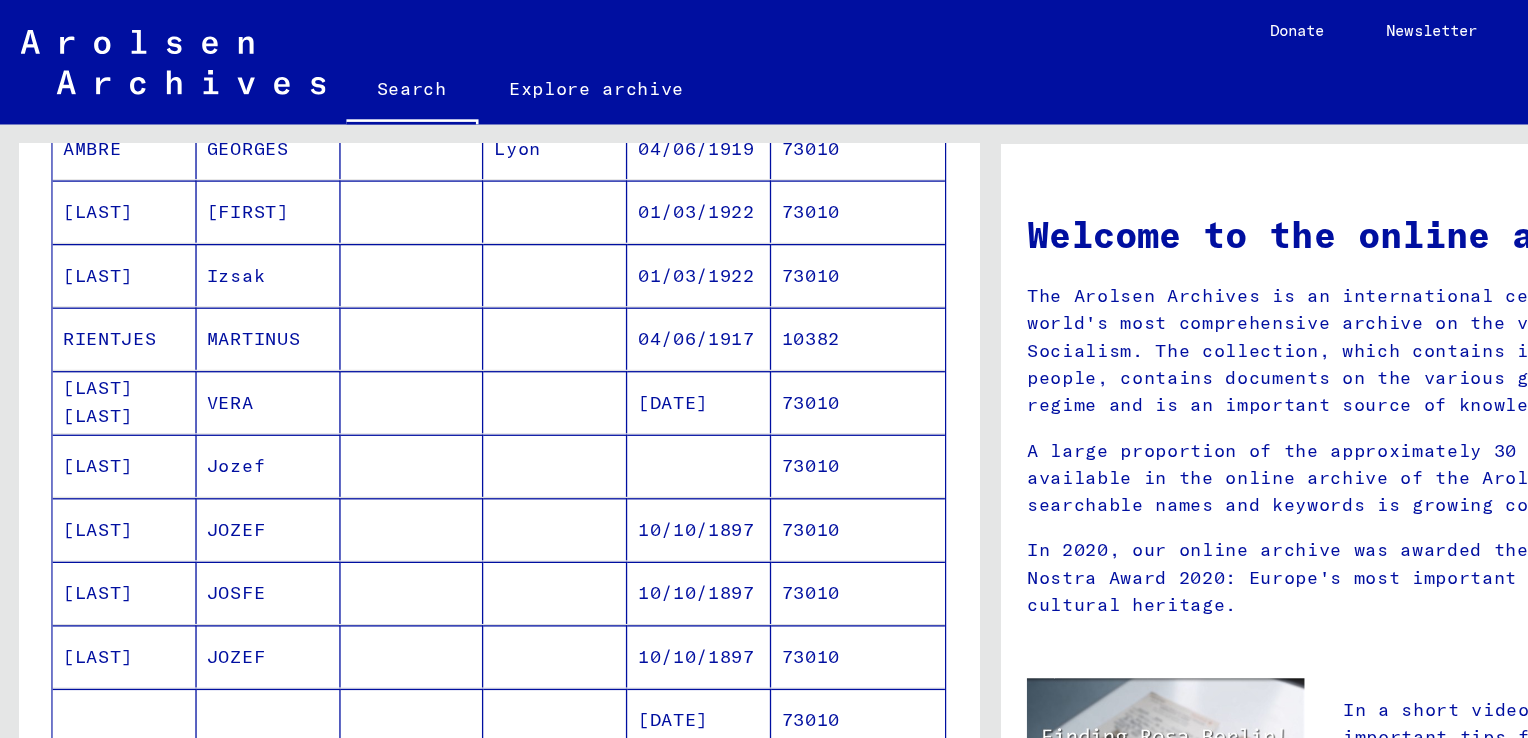 click on "[LAST]" at bounding box center [96, 408] 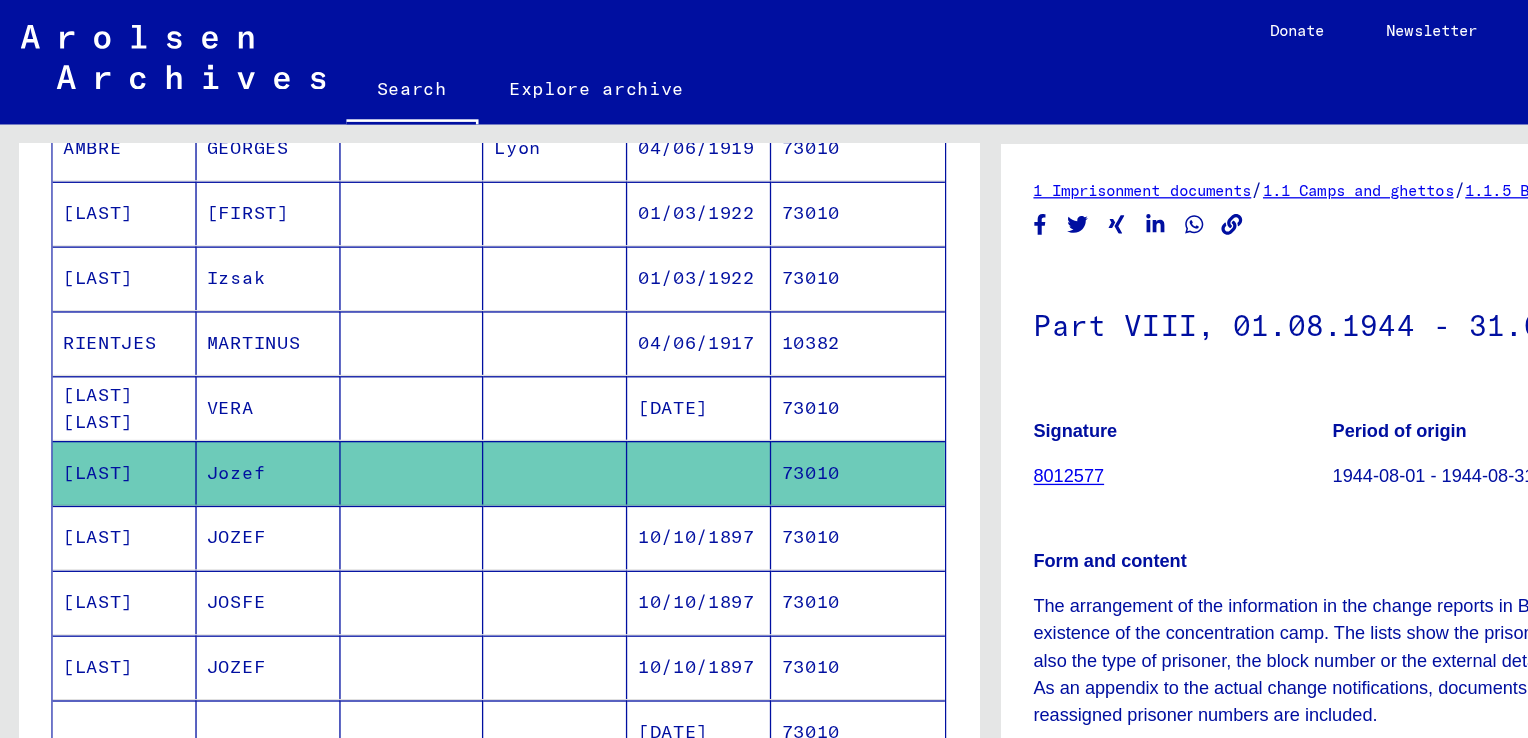 scroll, scrollTop: 0, scrollLeft: 0, axis: both 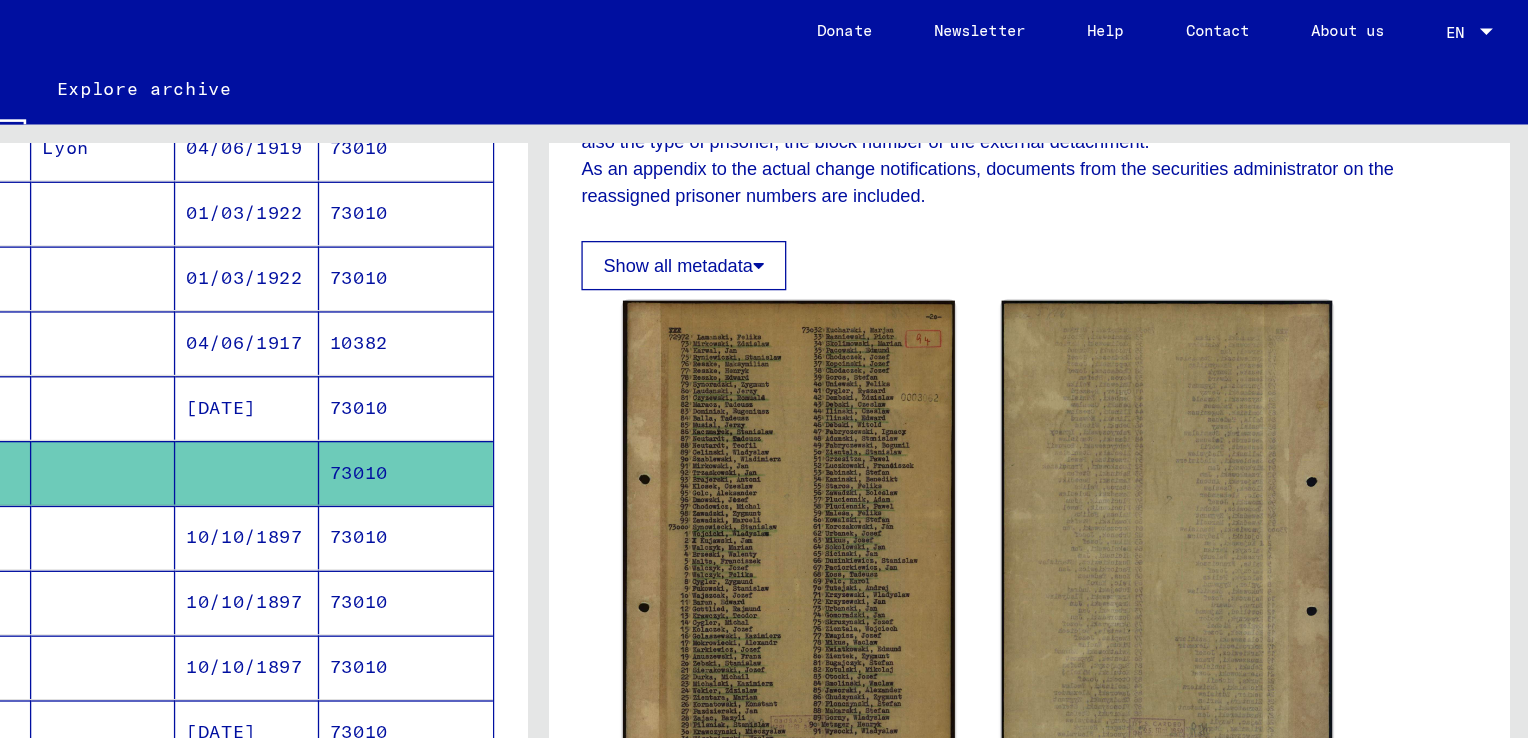 click 